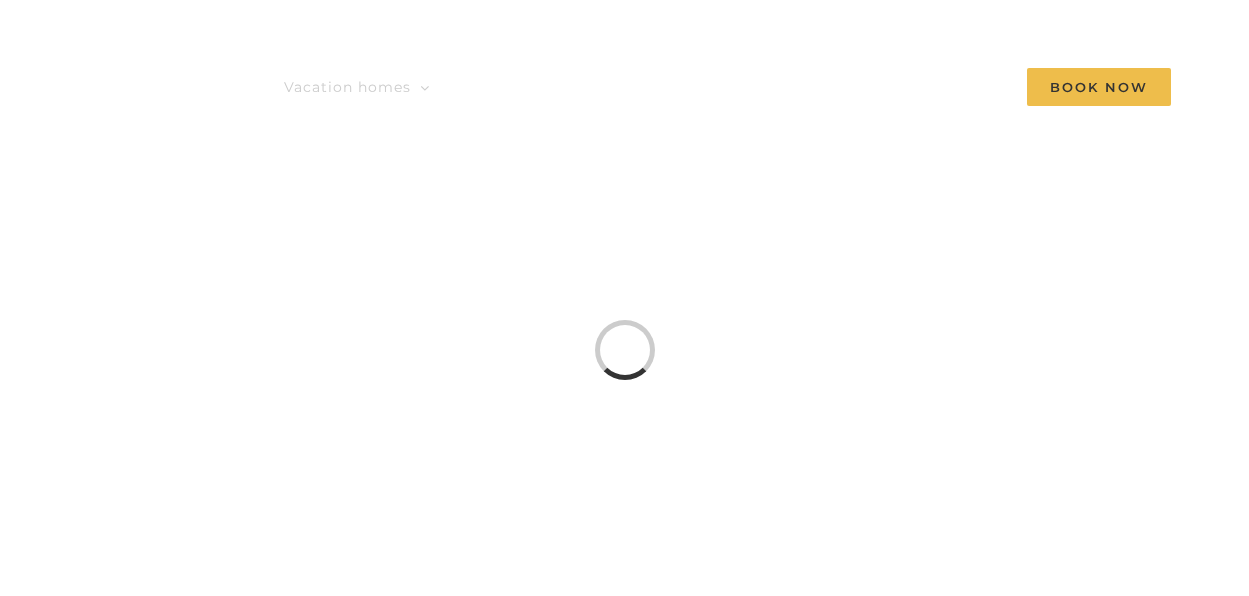 scroll, scrollTop: 0, scrollLeft: 0, axis: both 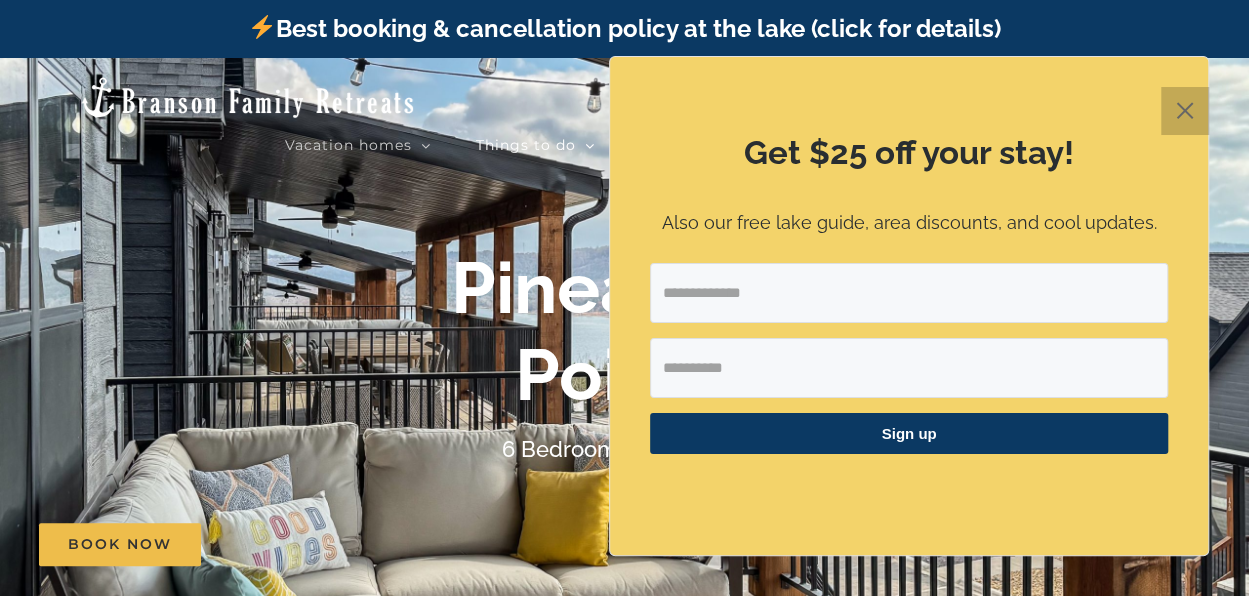 click on "✕" at bounding box center (1185, 111) 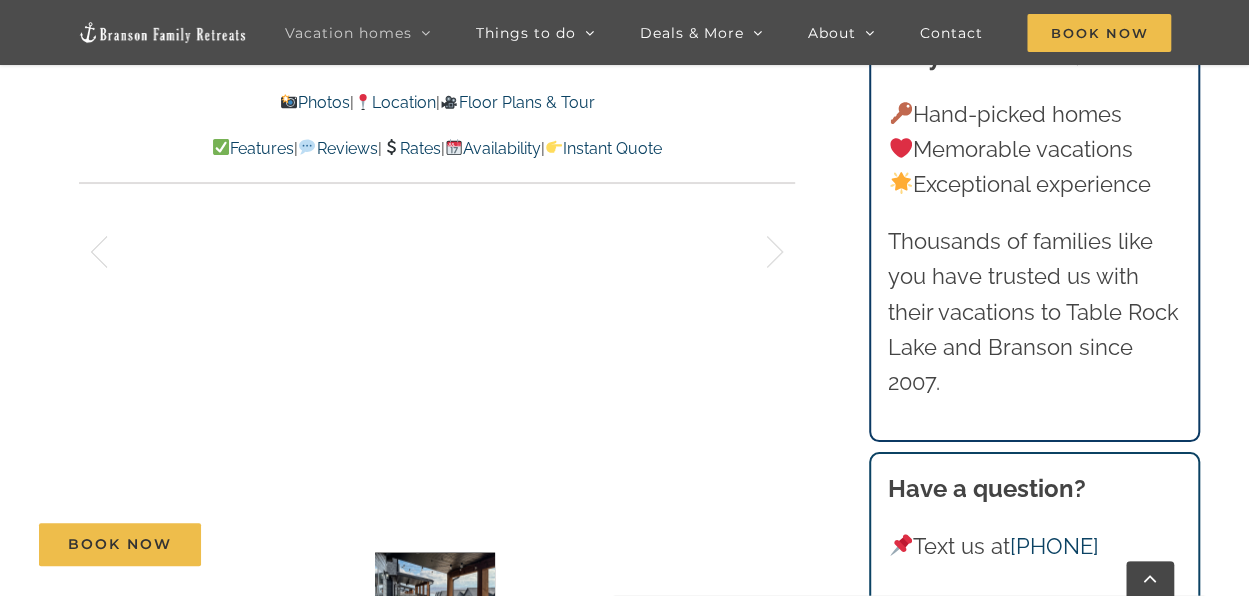 scroll, scrollTop: 1600, scrollLeft: 0, axis: vertical 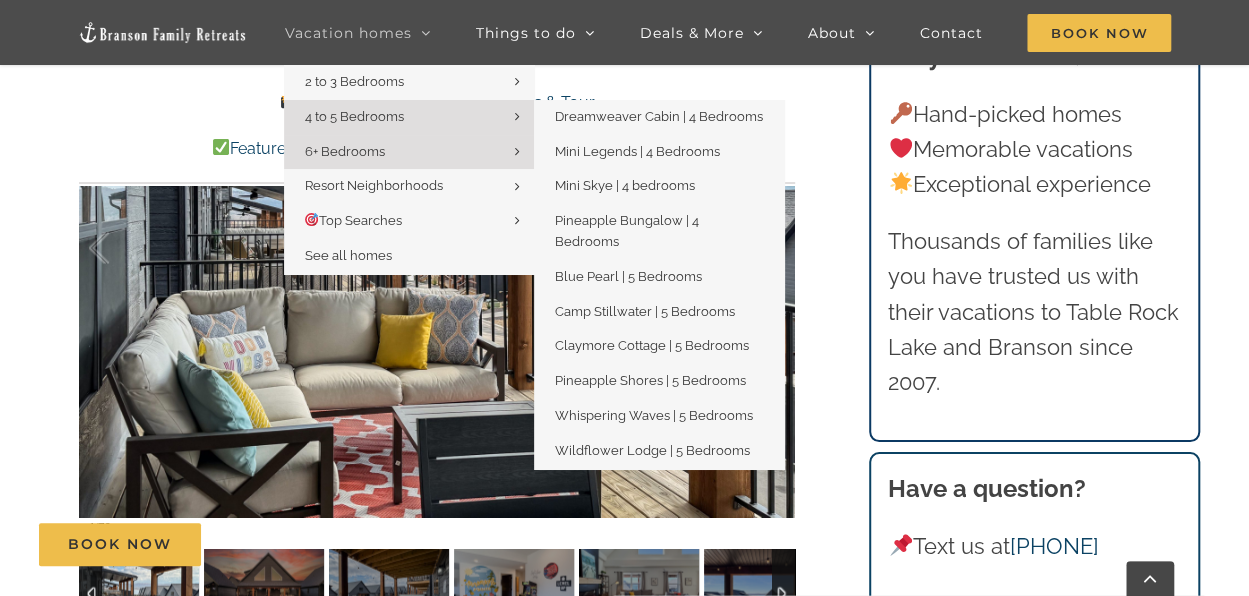 click on "4 to 5 Bedrooms" at bounding box center [353, 116] 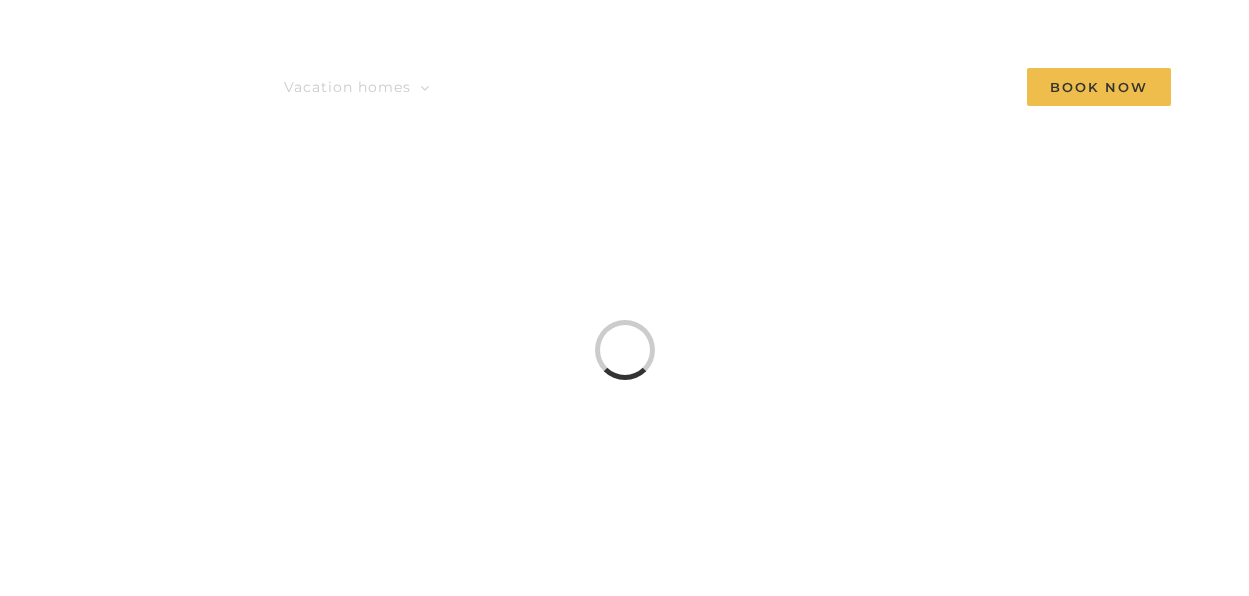 scroll, scrollTop: 0, scrollLeft: 0, axis: both 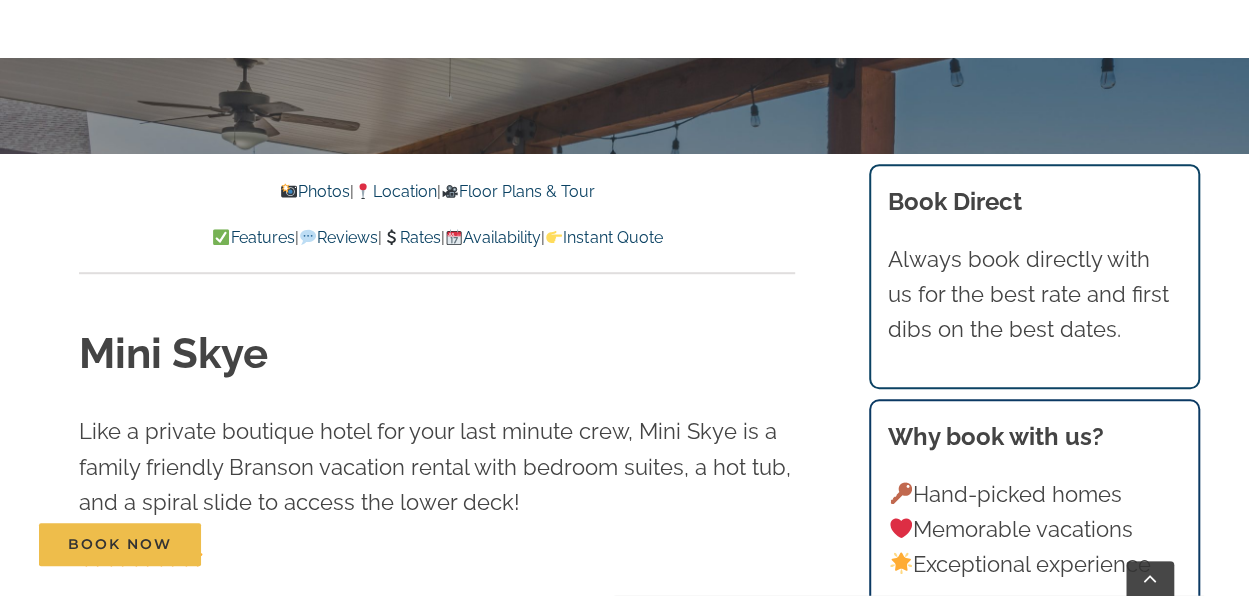 click on "Floor Plans & Tour" at bounding box center (517, 191) 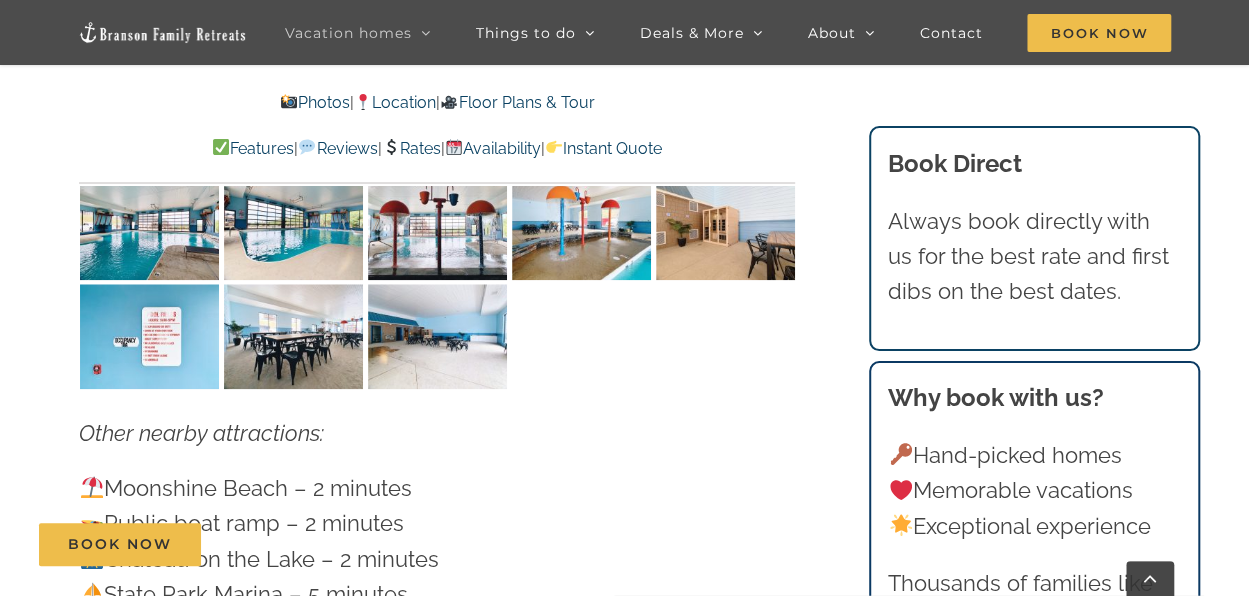 scroll, scrollTop: 4345, scrollLeft: 0, axis: vertical 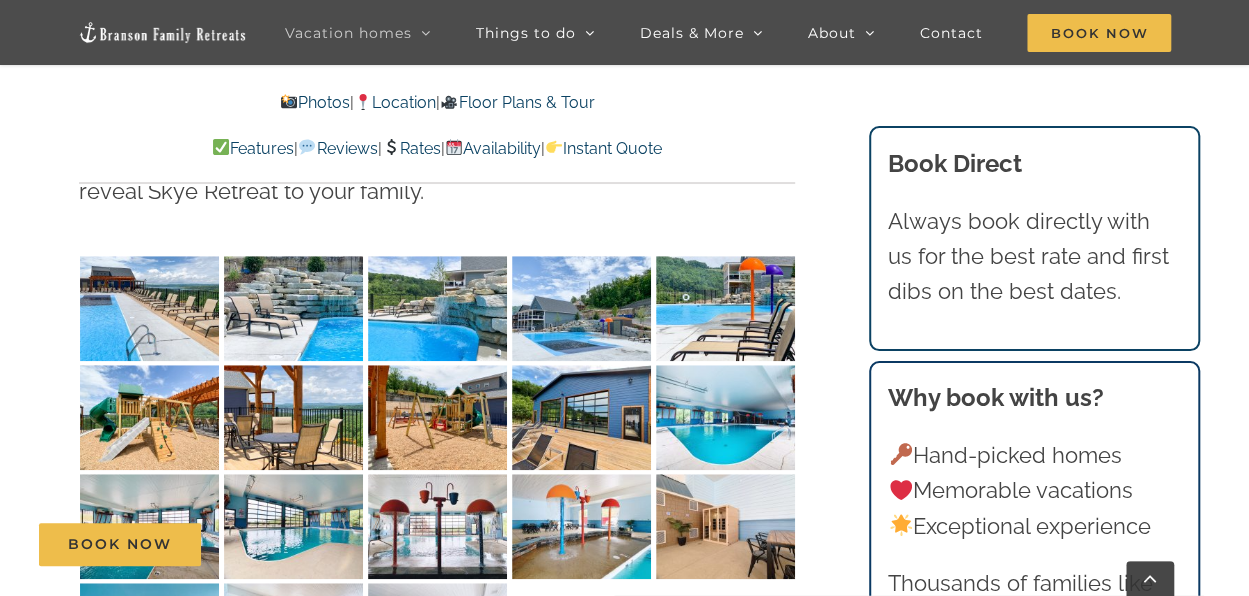 click at bounding box center [149, 308] 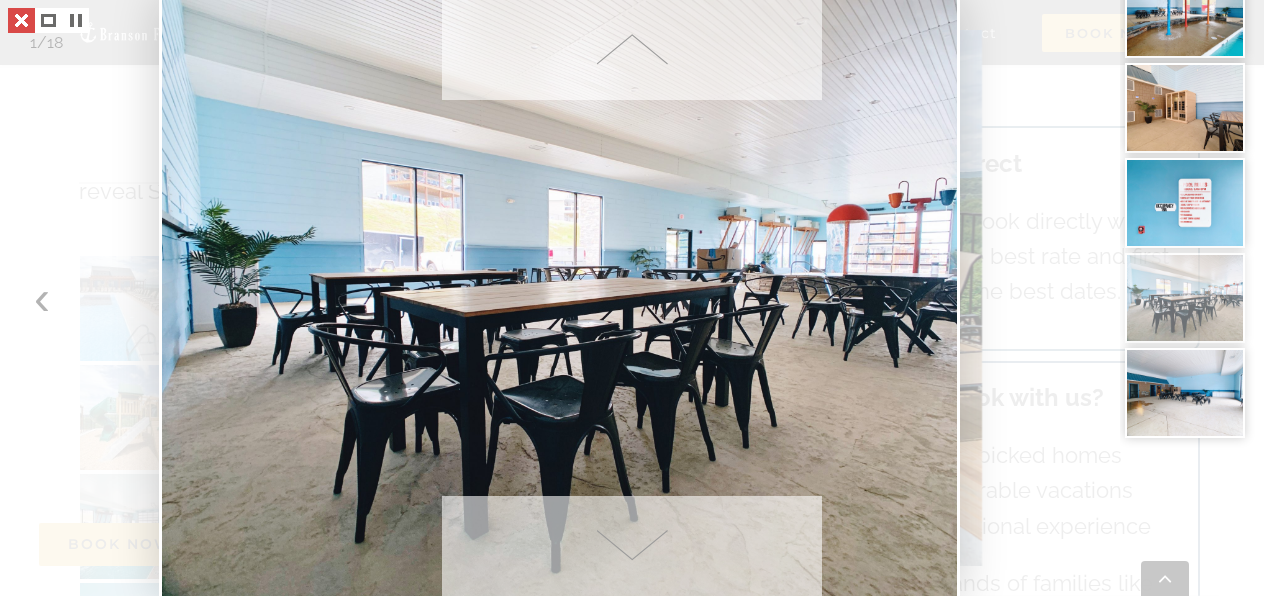 click at bounding box center [21, 20] 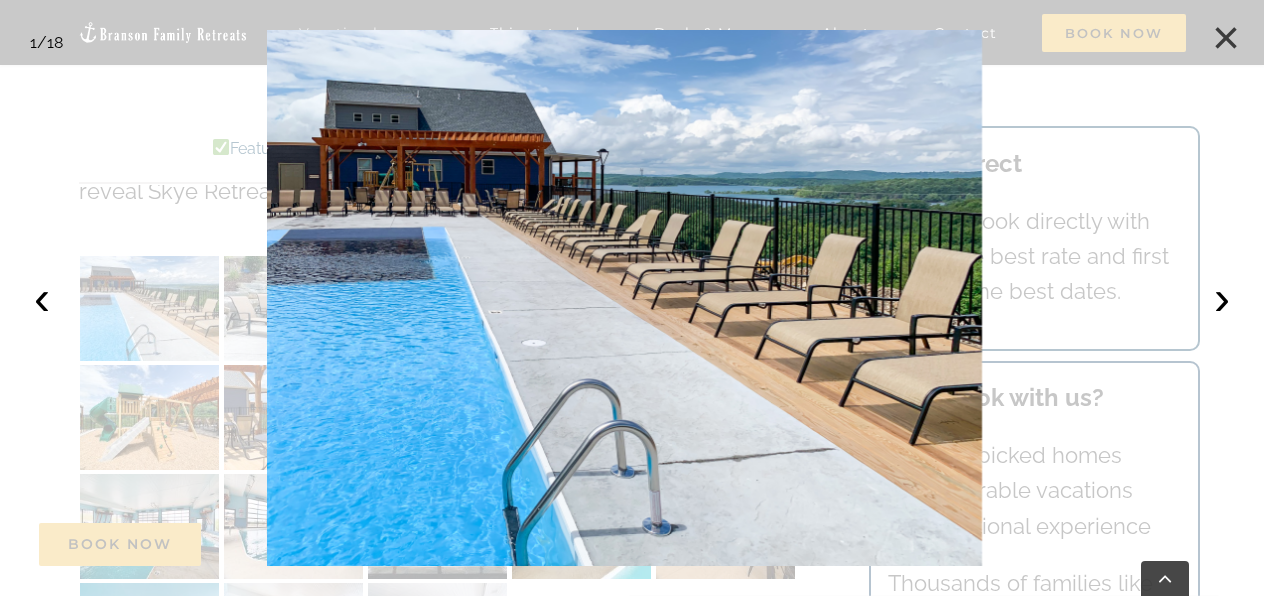 click on "×" at bounding box center (1226, 38) 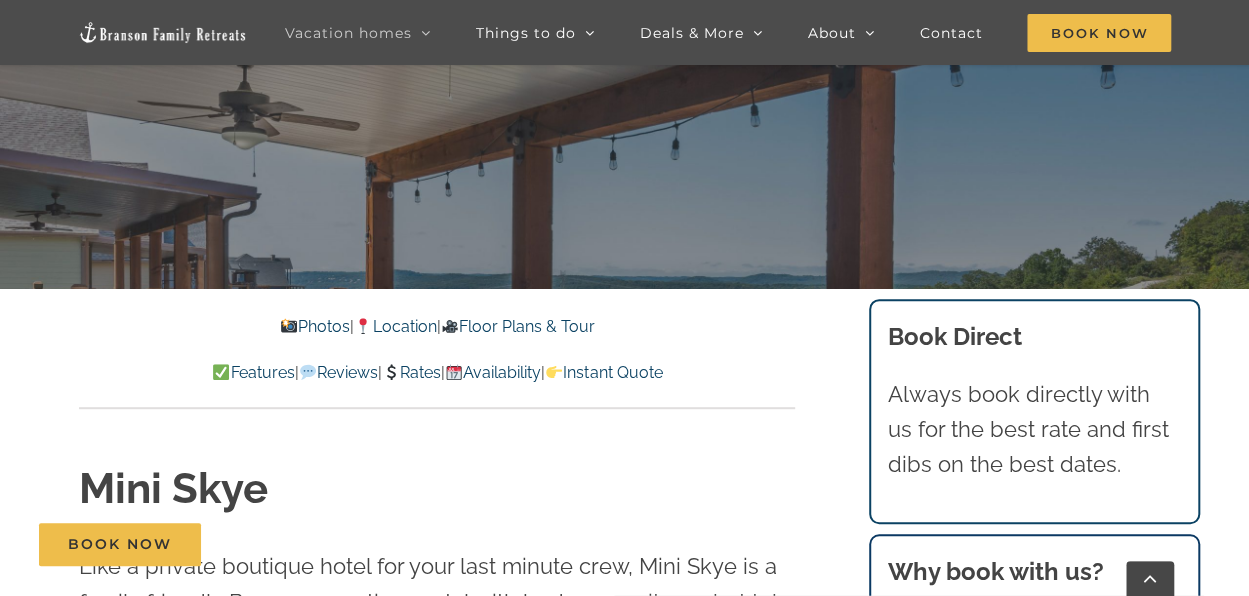 scroll, scrollTop: 0, scrollLeft: 0, axis: both 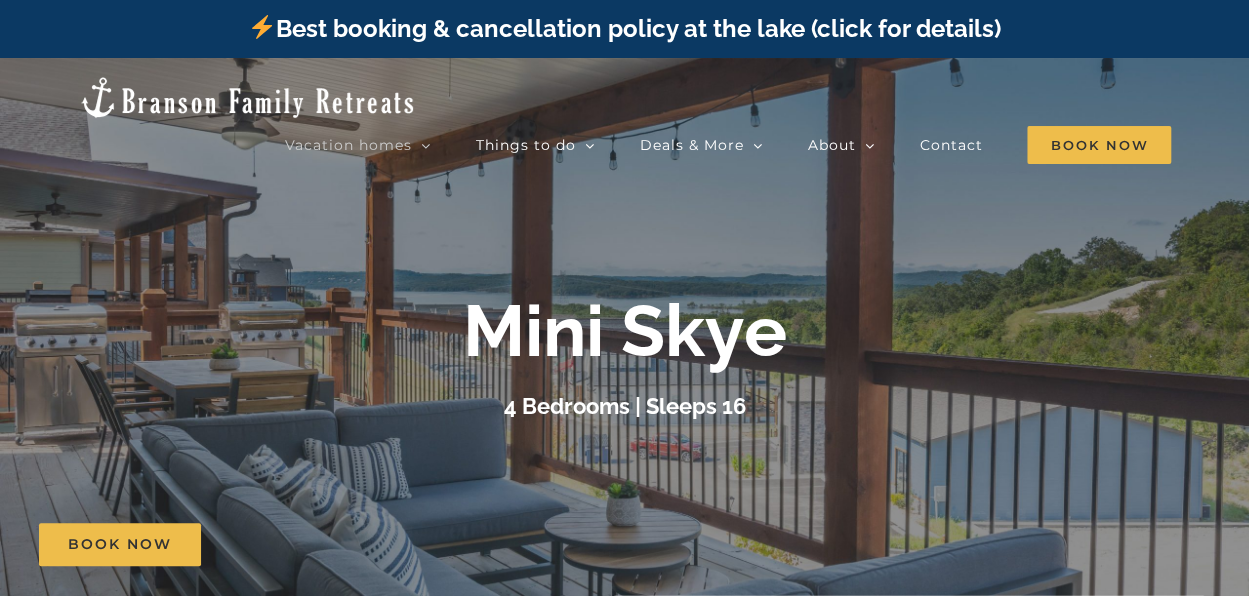 click on "4 Bedrooms | Sleeps 16" at bounding box center (625, 406) 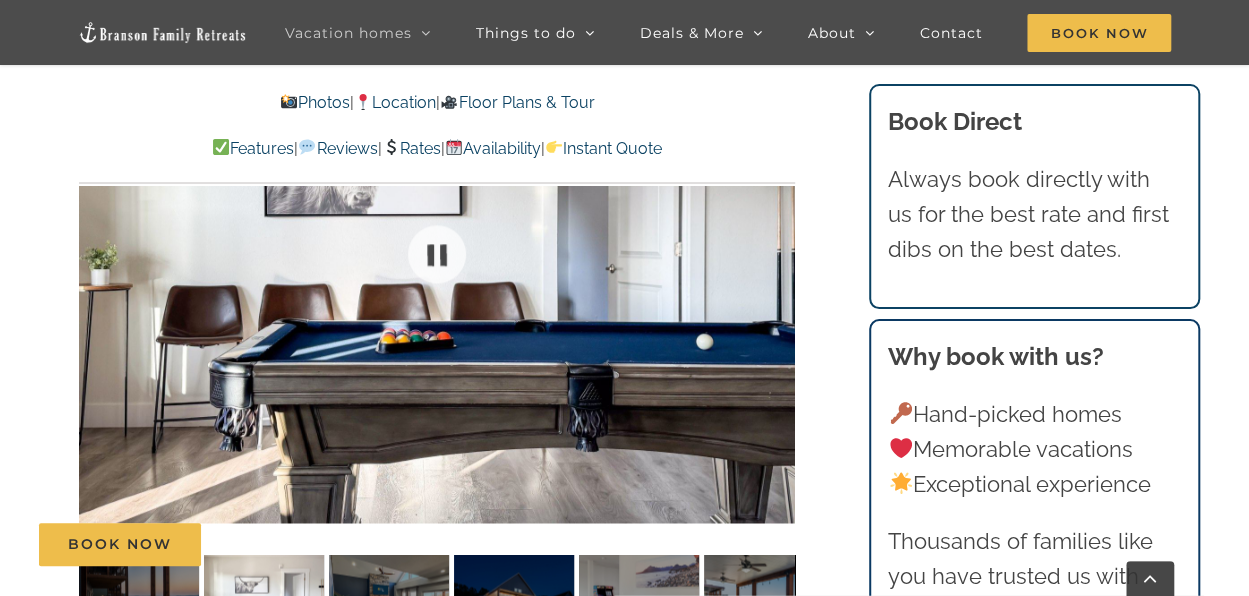 scroll, scrollTop: 1300, scrollLeft: 0, axis: vertical 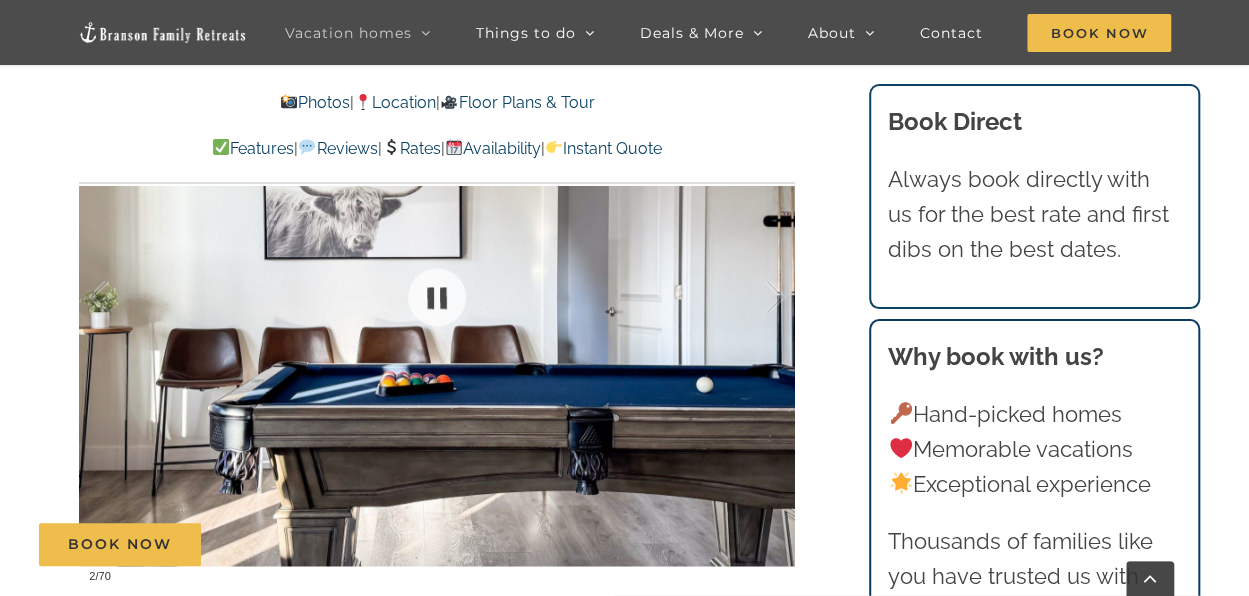 click at bounding box center (437, 297) 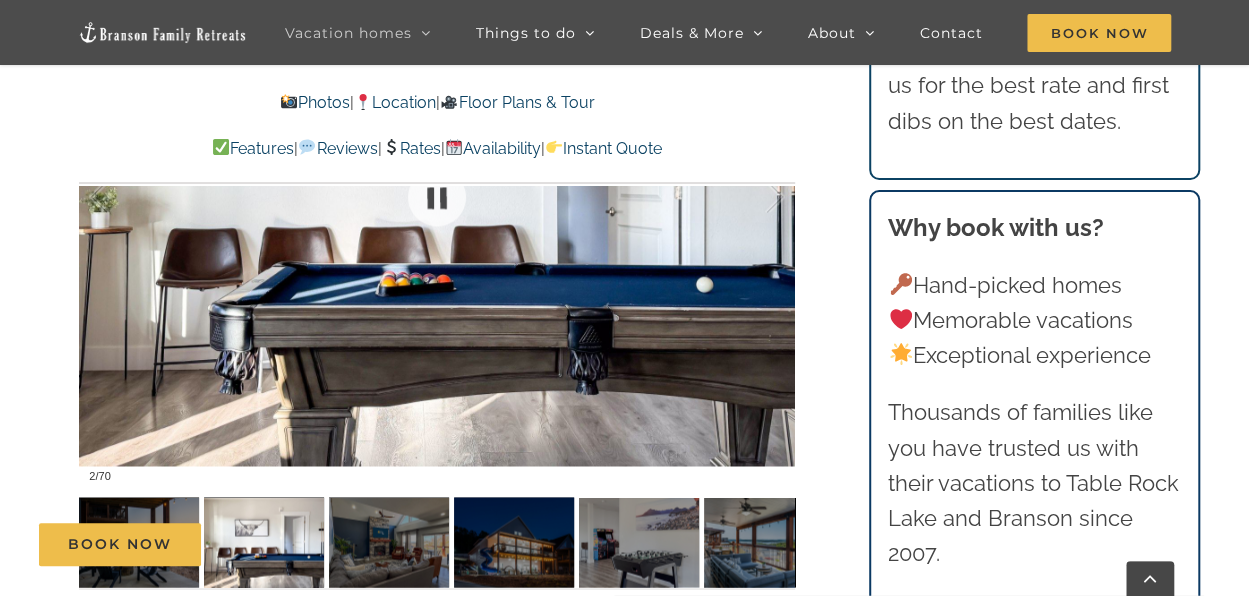 scroll, scrollTop: 1500, scrollLeft: 0, axis: vertical 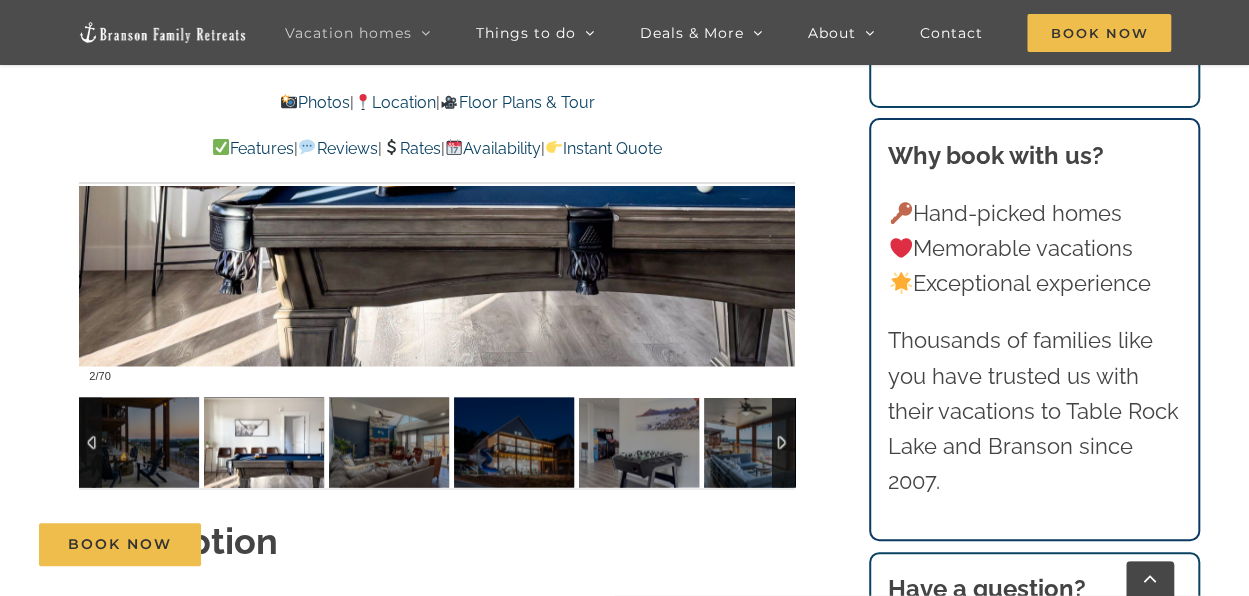 click at bounding box center (264, 442) 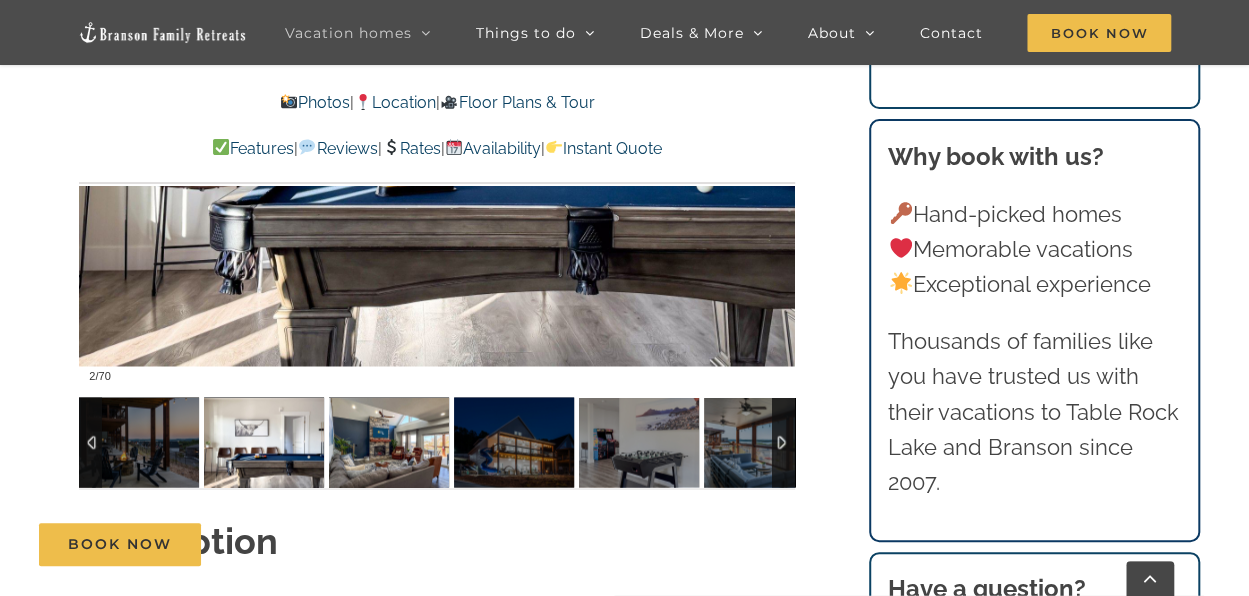 click at bounding box center (389, 442) 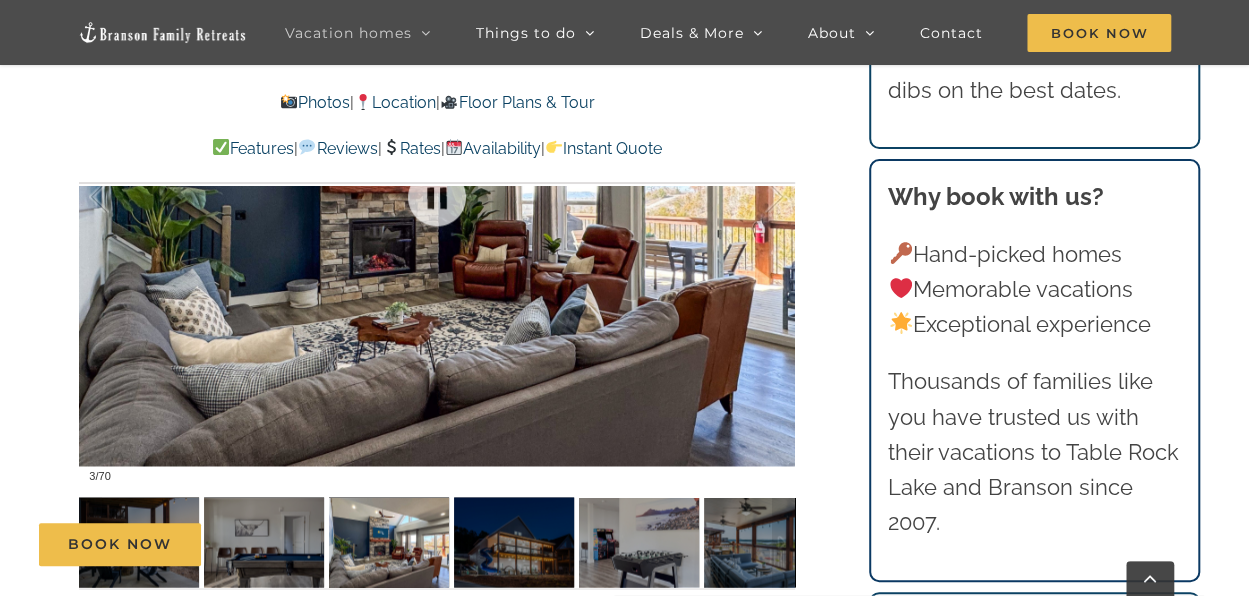 scroll, scrollTop: 1500, scrollLeft: 0, axis: vertical 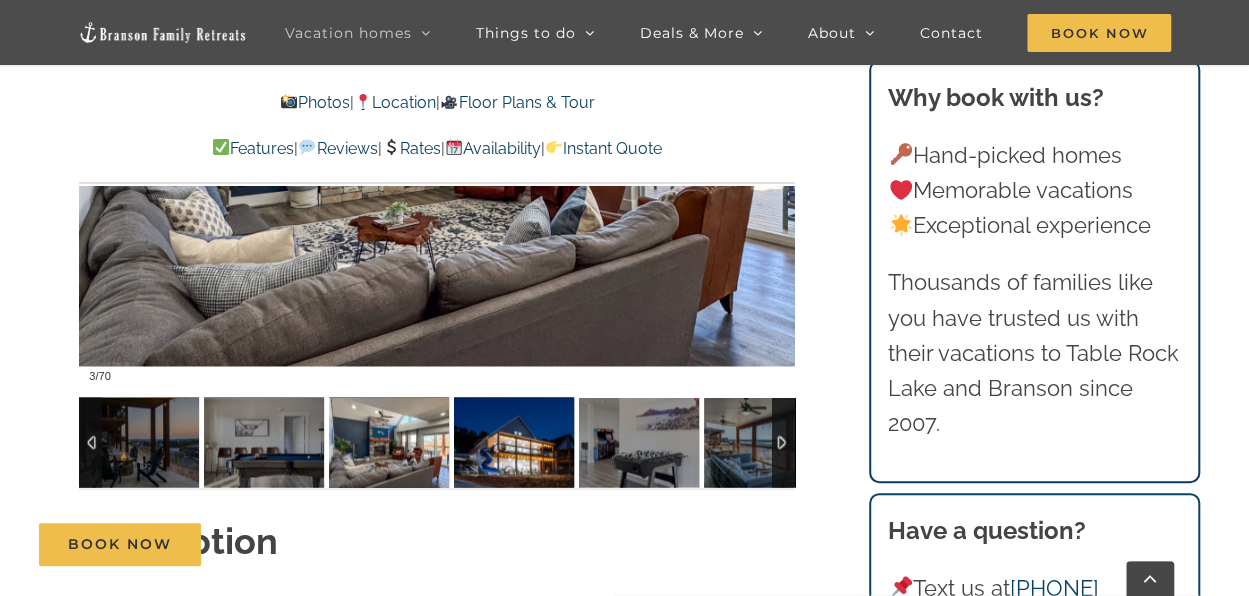 click at bounding box center [514, 442] 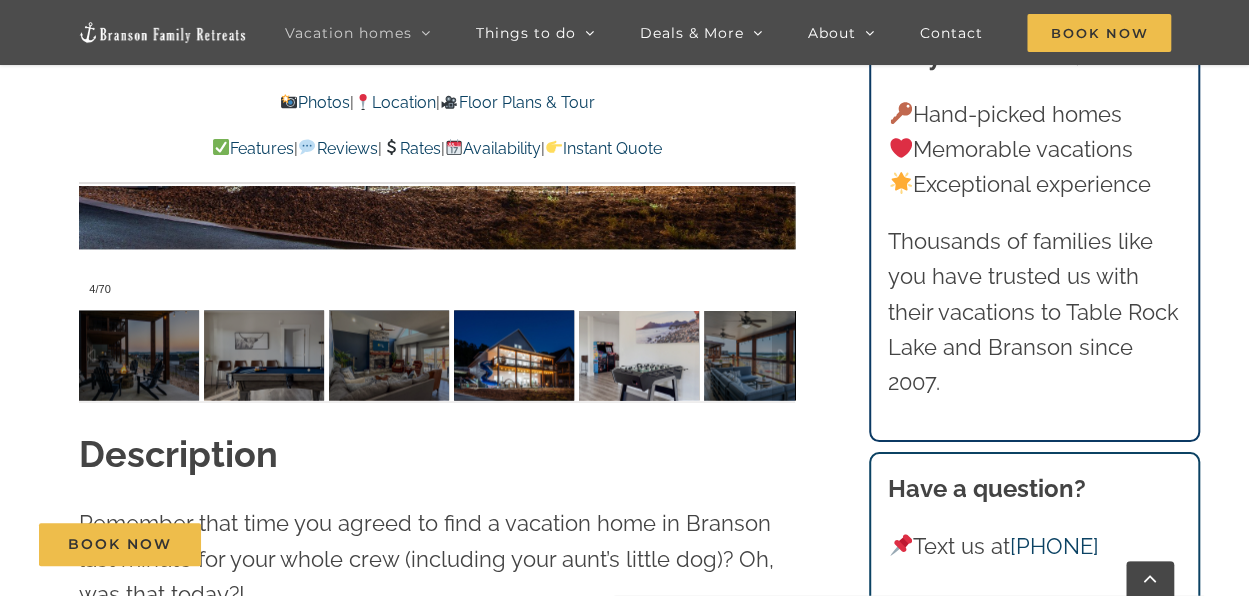 scroll, scrollTop: 1600, scrollLeft: 0, axis: vertical 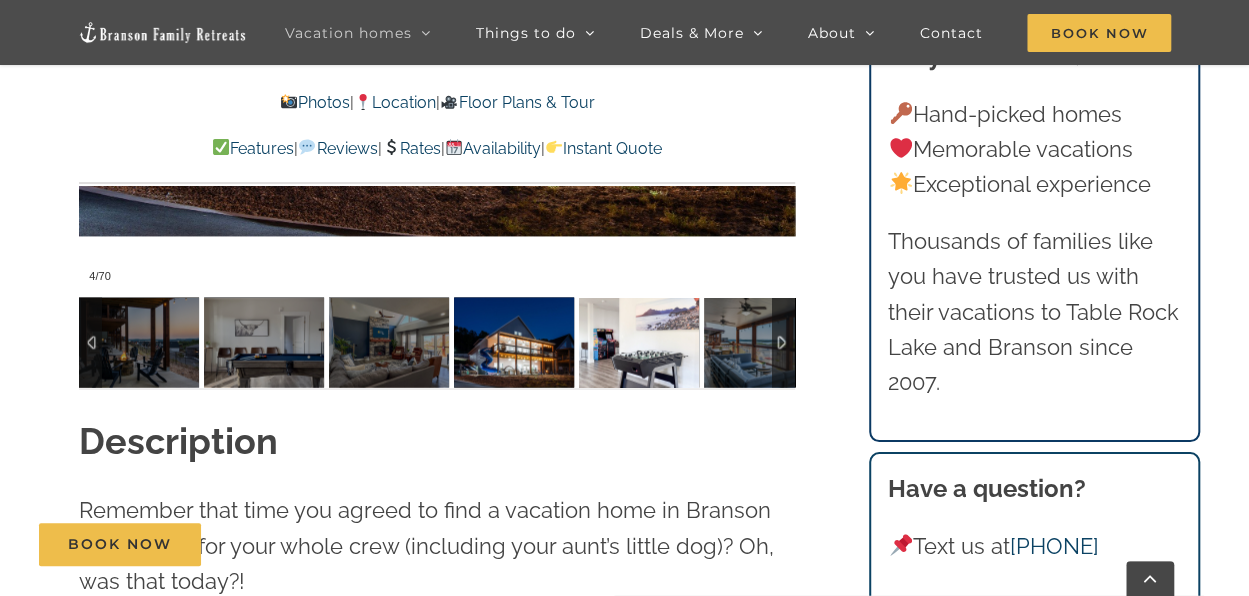 click at bounding box center [639, 342] 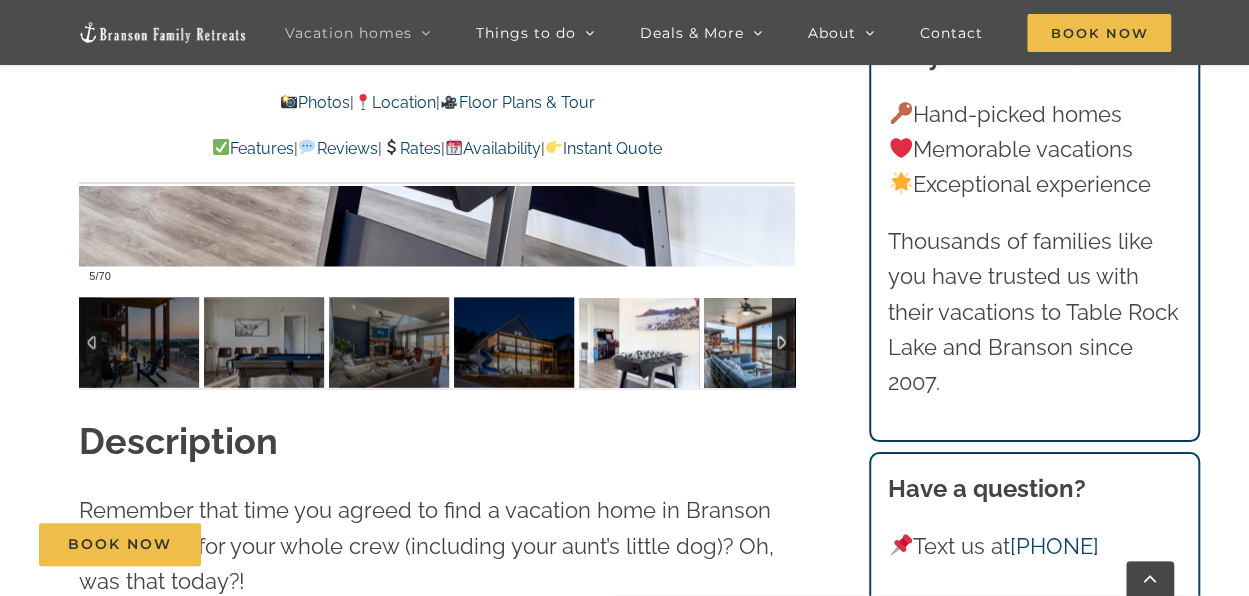 click at bounding box center (764, 342) 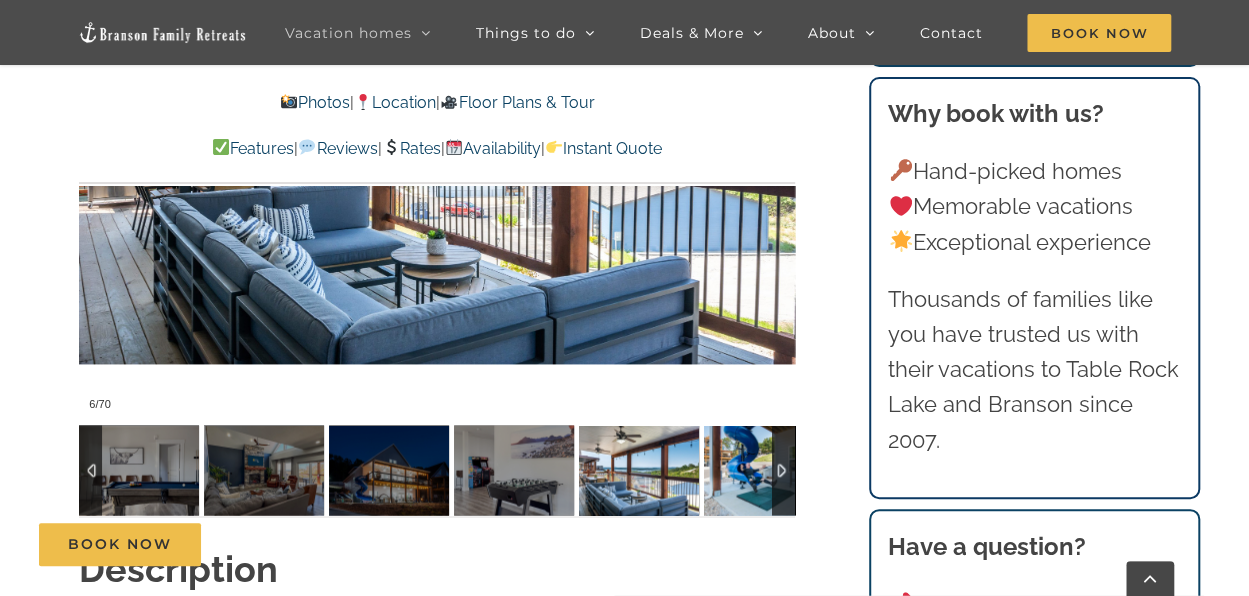 scroll, scrollTop: 1500, scrollLeft: 0, axis: vertical 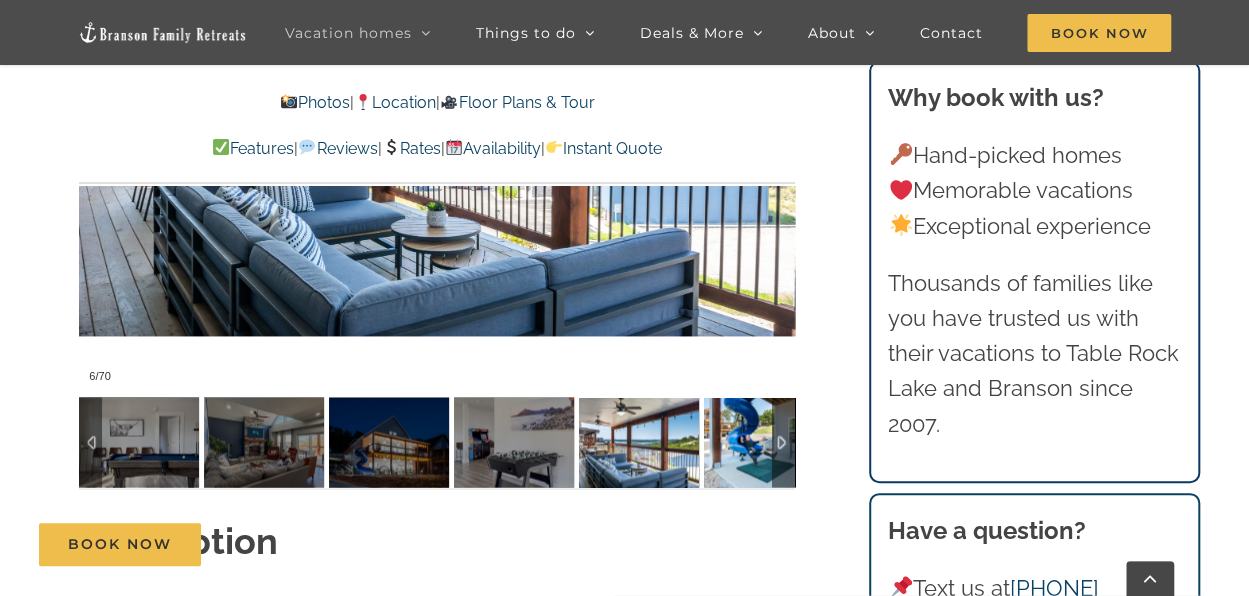 click at bounding box center (764, 442) 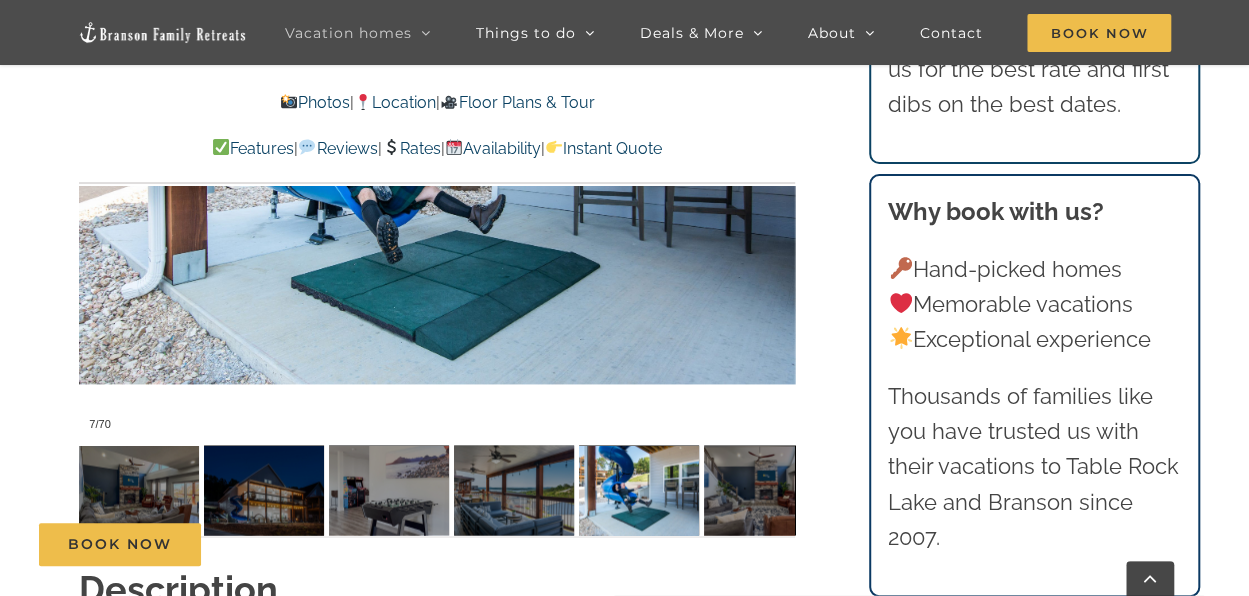 scroll, scrollTop: 1500, scrollLeft: 0, axis: vertical 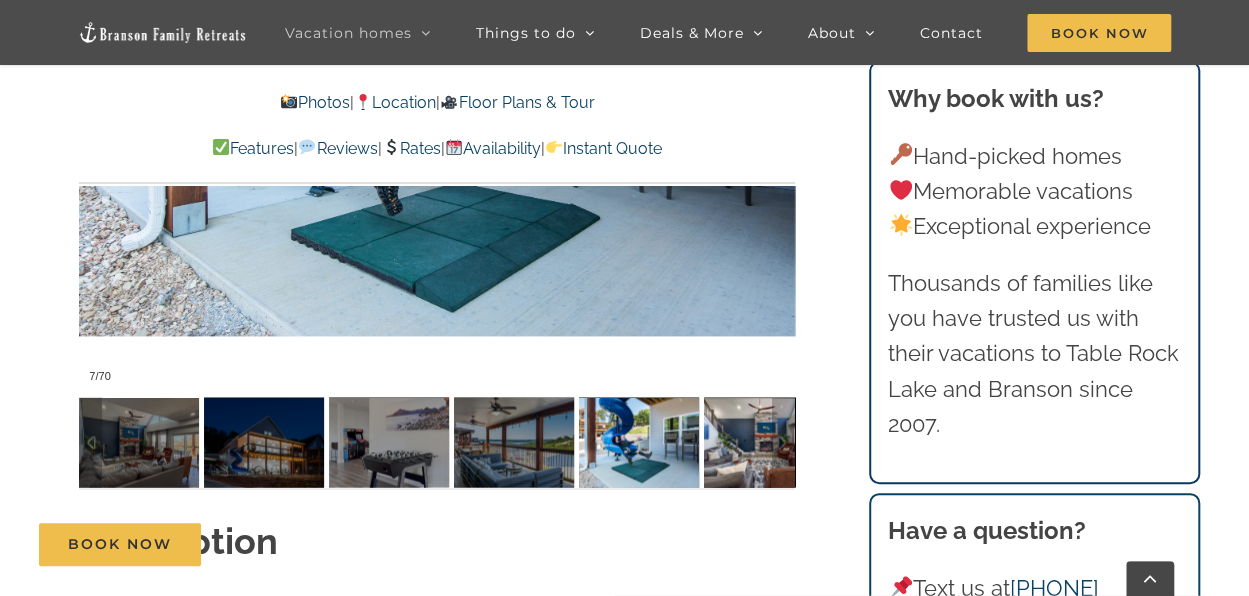 click at bounding box center (764, 442) 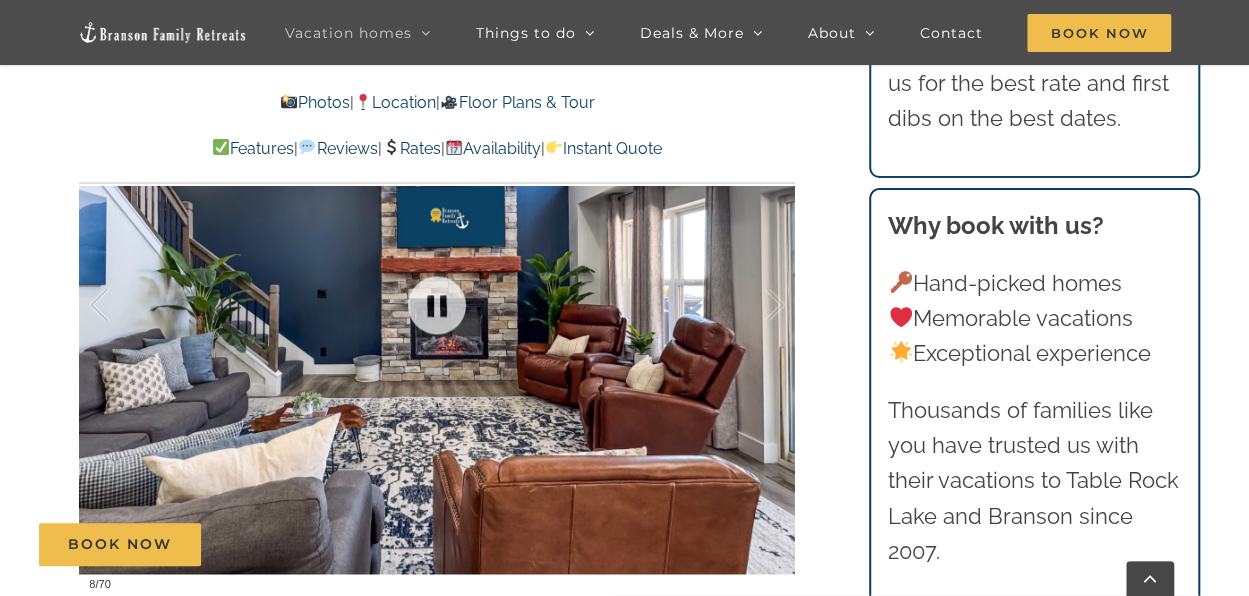 scroll, scrollTop: 1400, scrollLeft: 0, axis: vertical 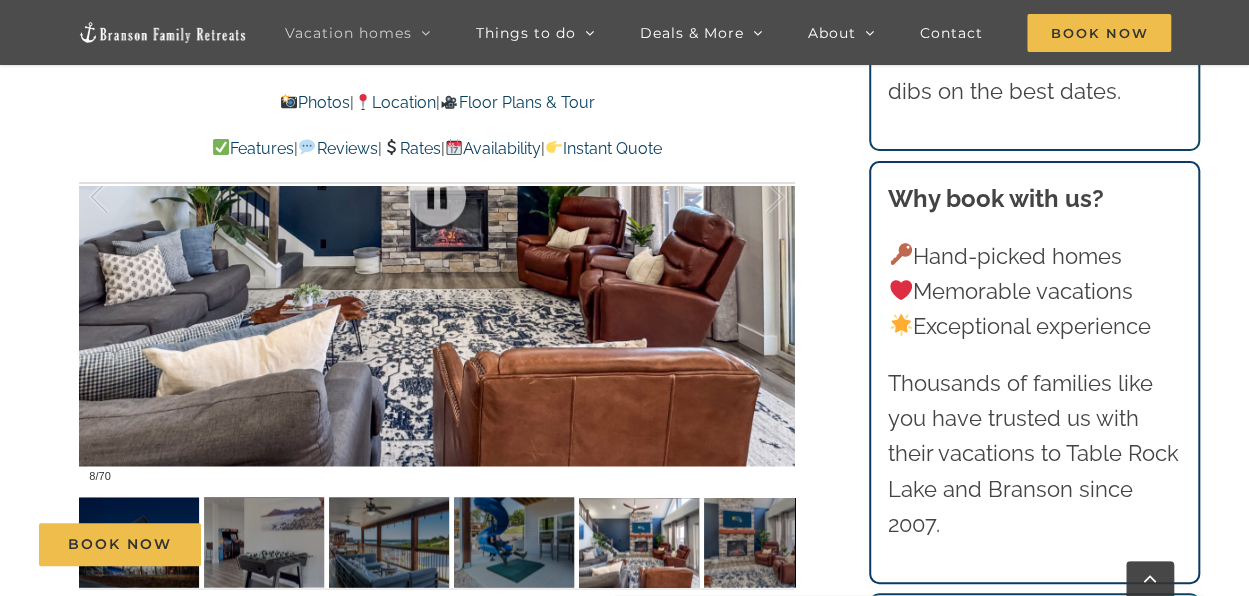 click on "Book Now" at bounding box center [639, 544] 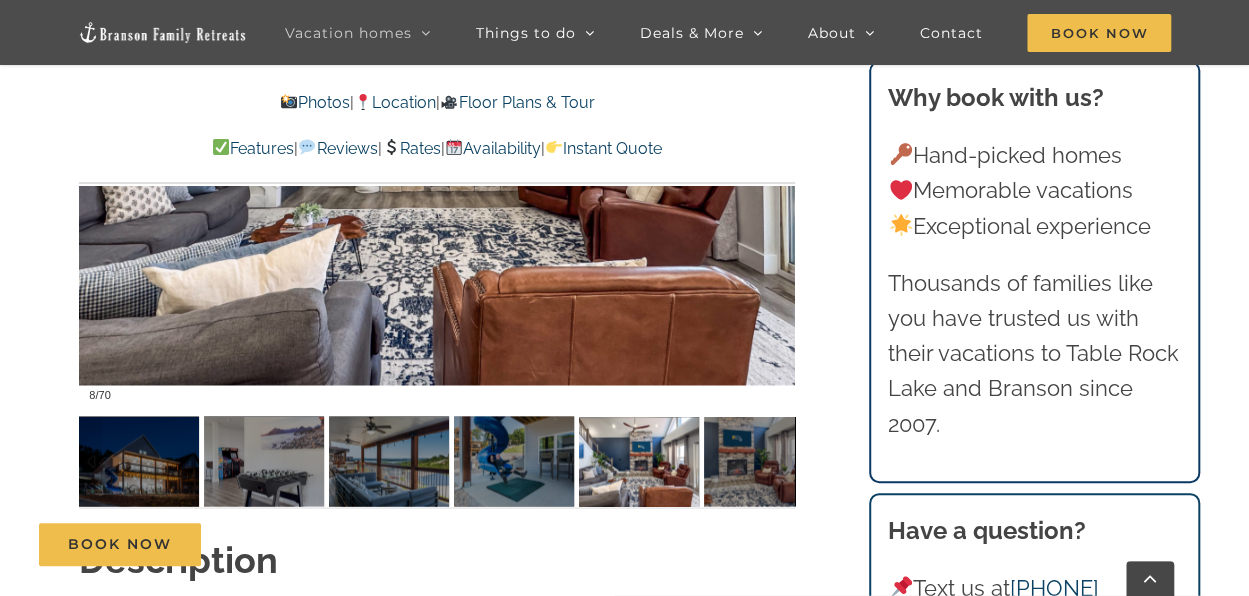 scroll, scrollTop: 1500, scrollLeft: 0, axis: vertical 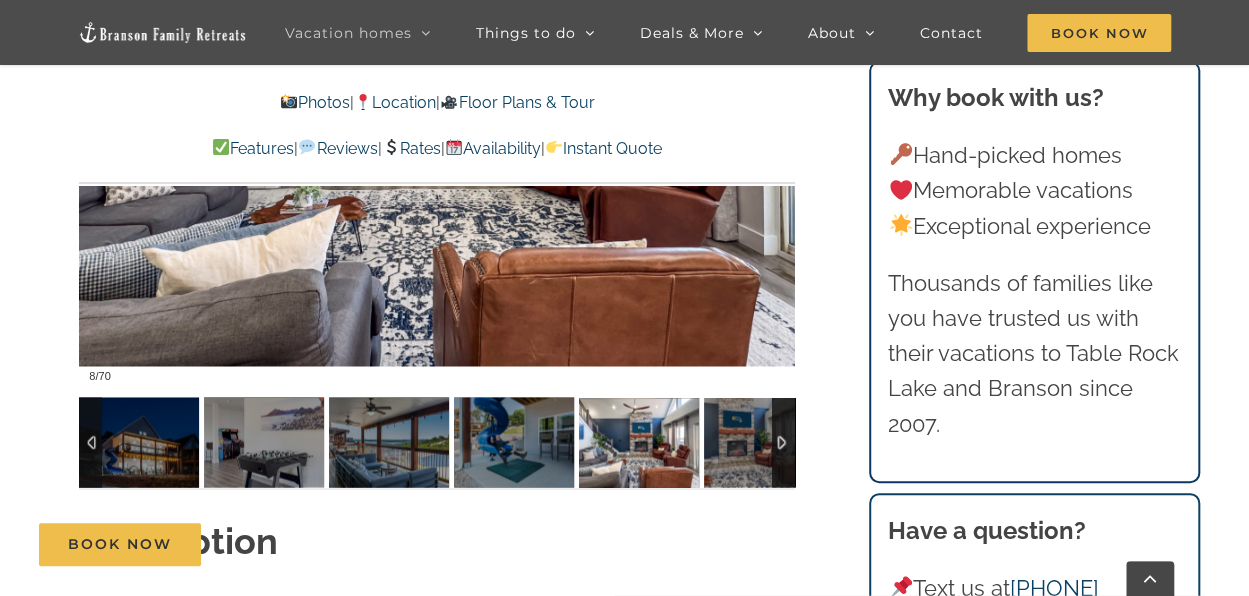 click at bounding box center [783, 442] 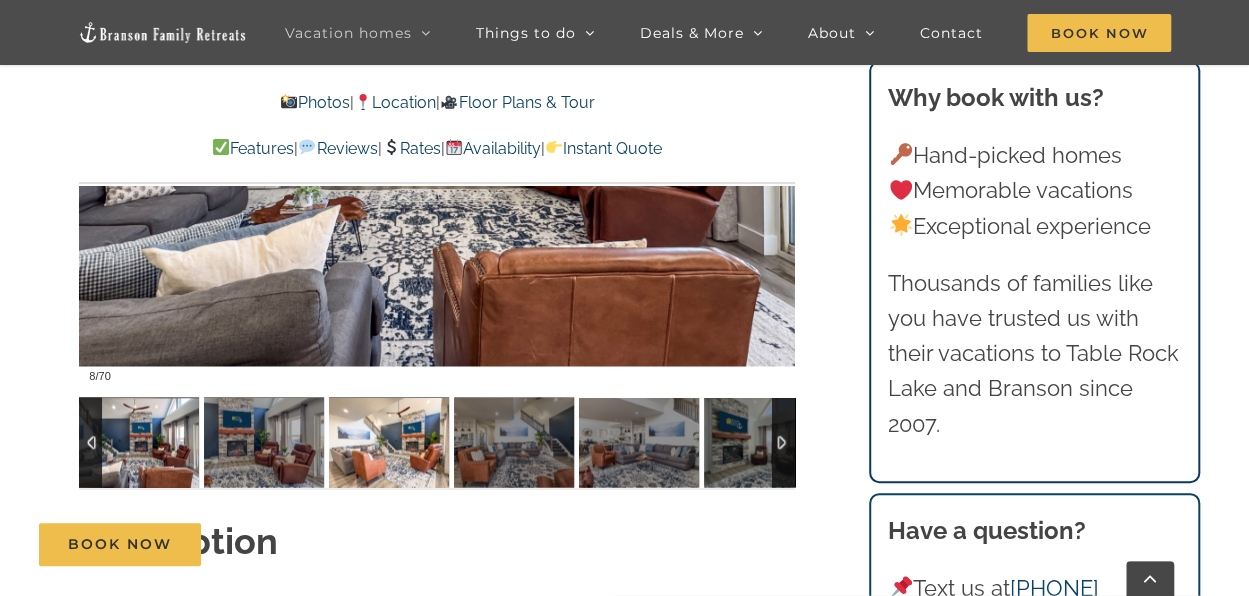 click at bounding box center (389, 442) 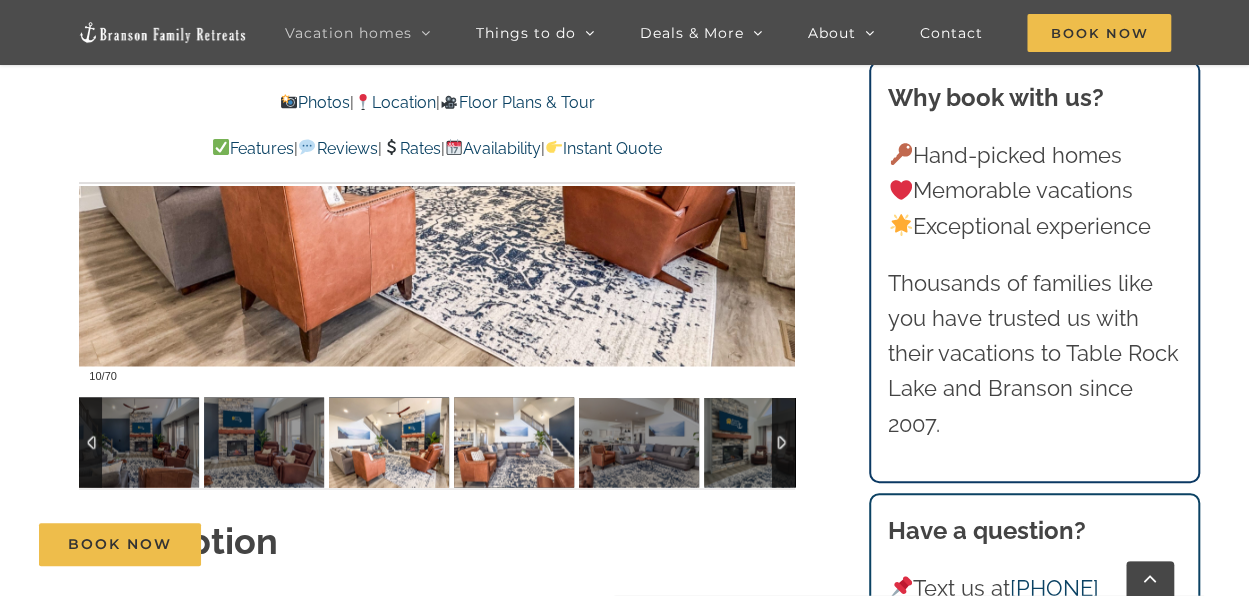 click at bounding box center [514, 442] 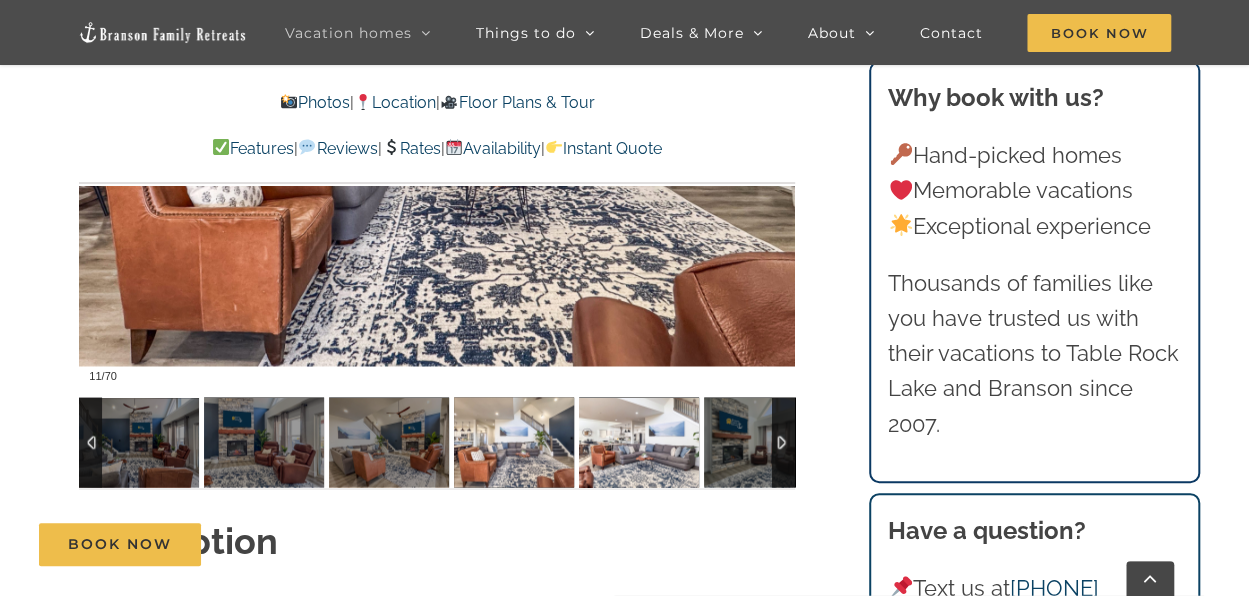 click at bounding box center (639, 442) 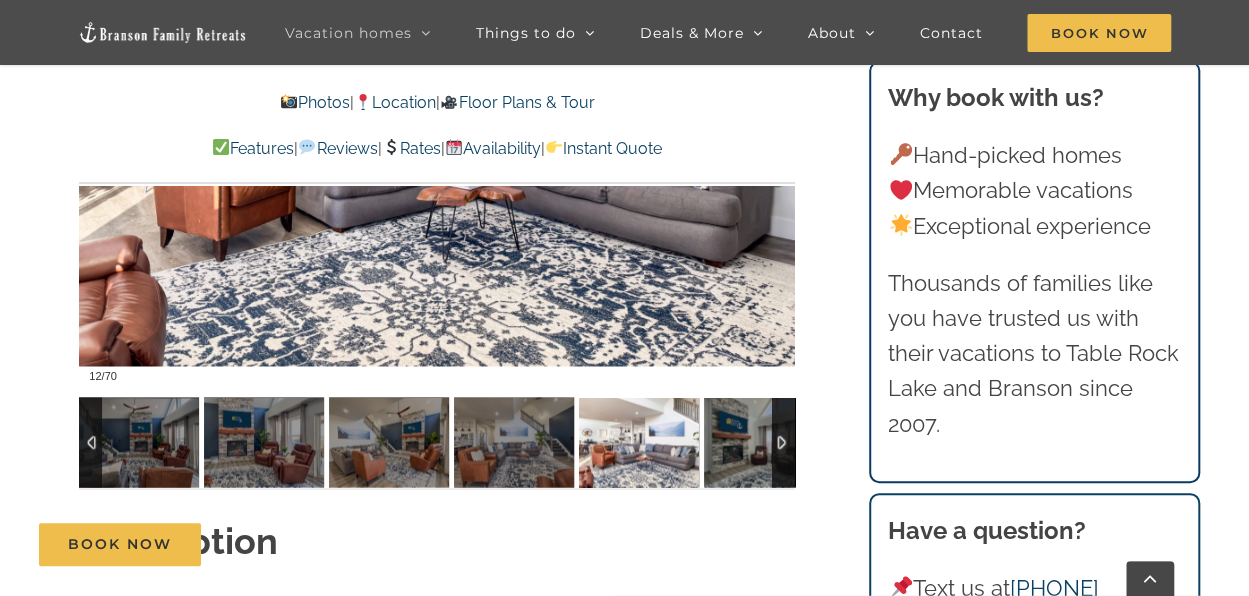 click at bounding box center [783, 442] 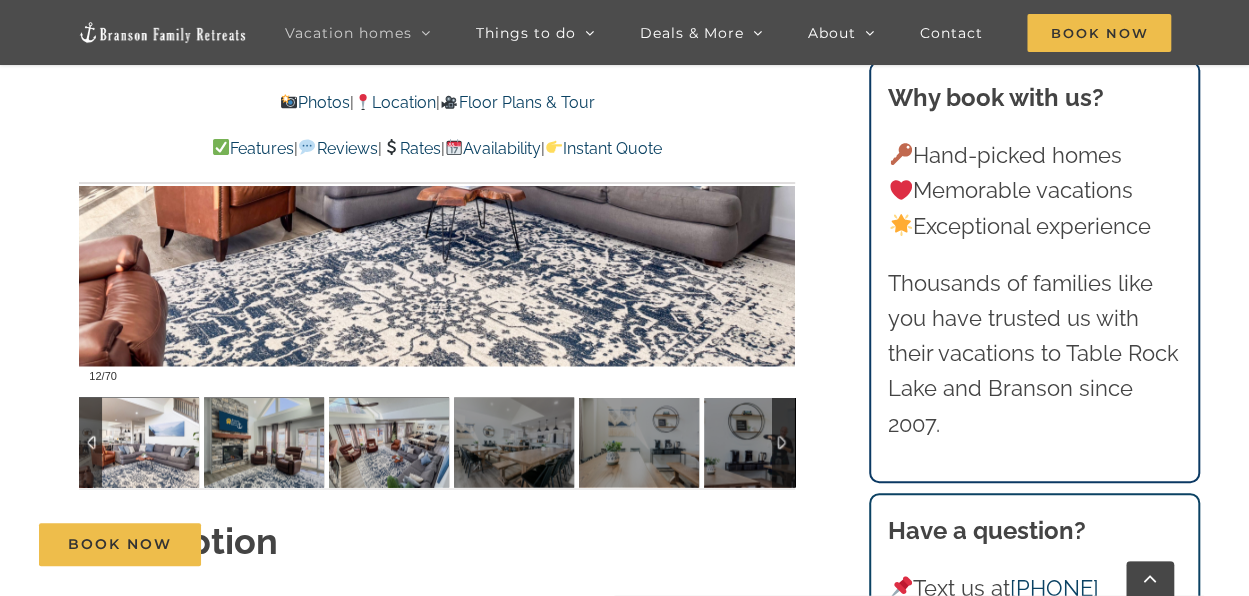 click at bounding box center (389, 442) 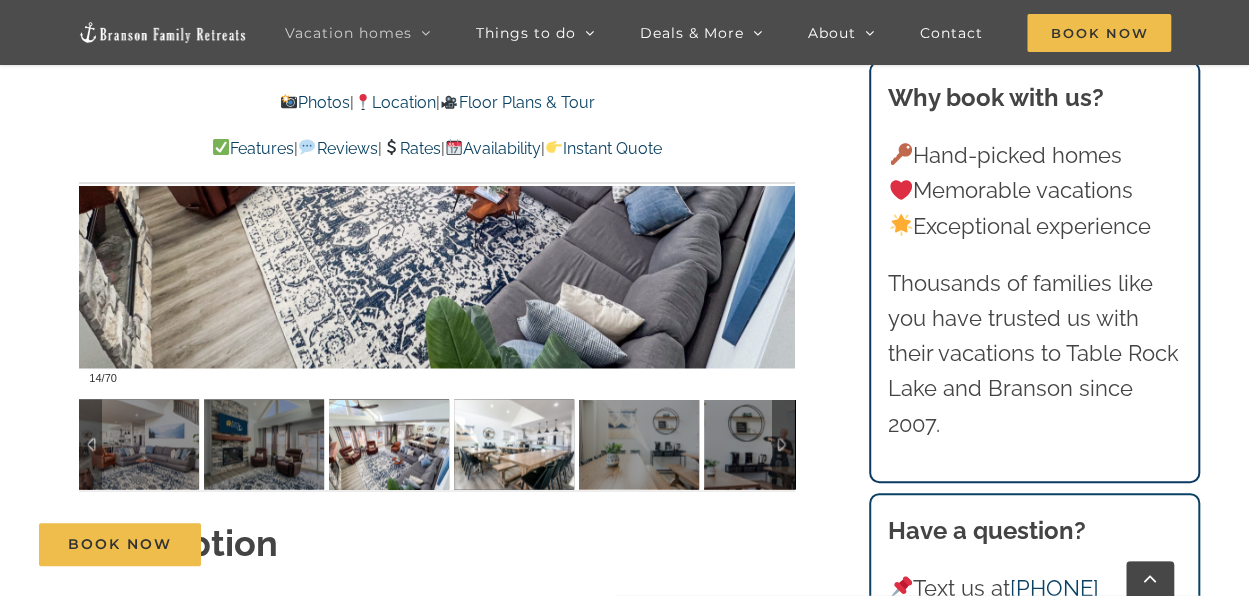 scroll, scrollTop: 1500, scrollLeft: 0, axis: vertical 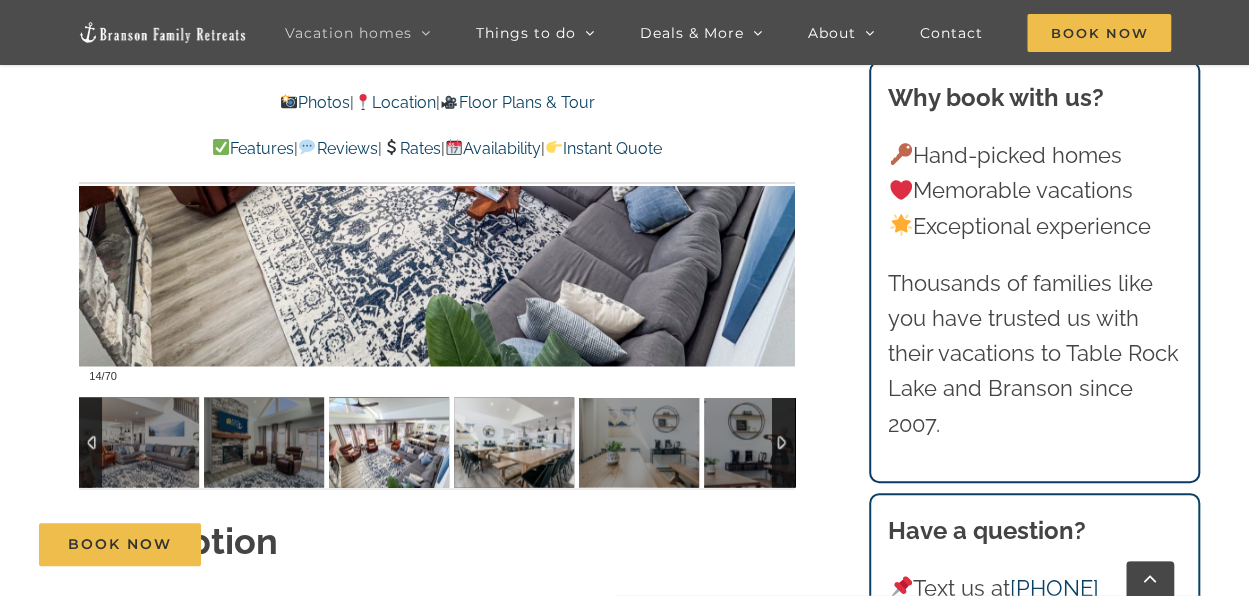click at bounding box center (514, 442) 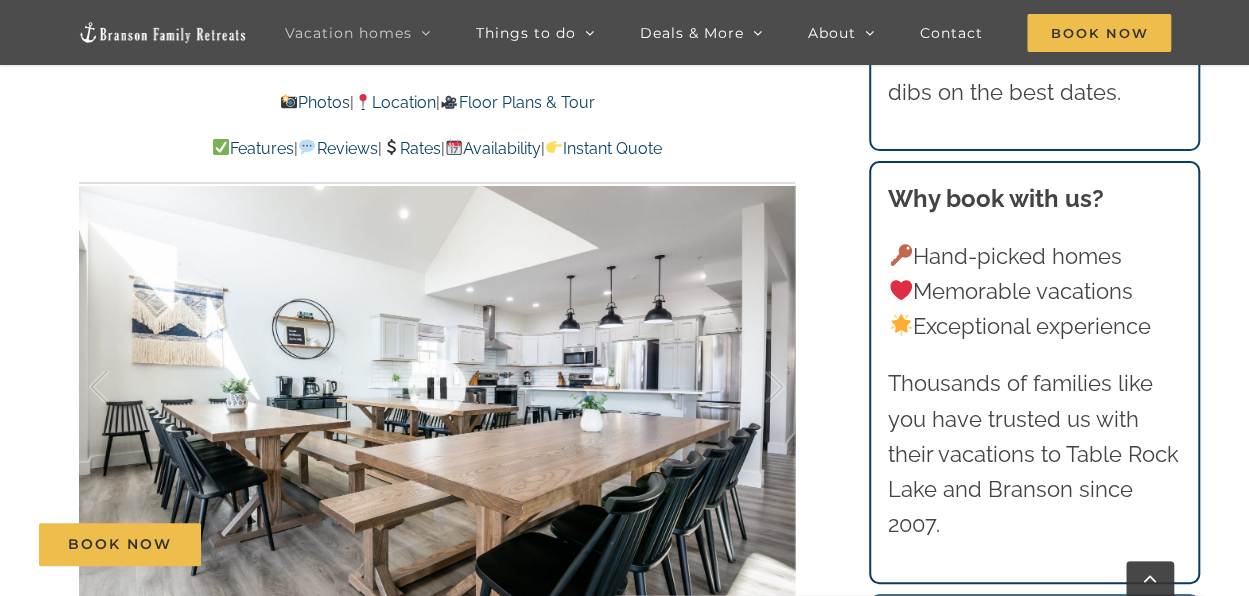 scroll, scrollTop: 1300, scrollLeft: 0, axis: vertical 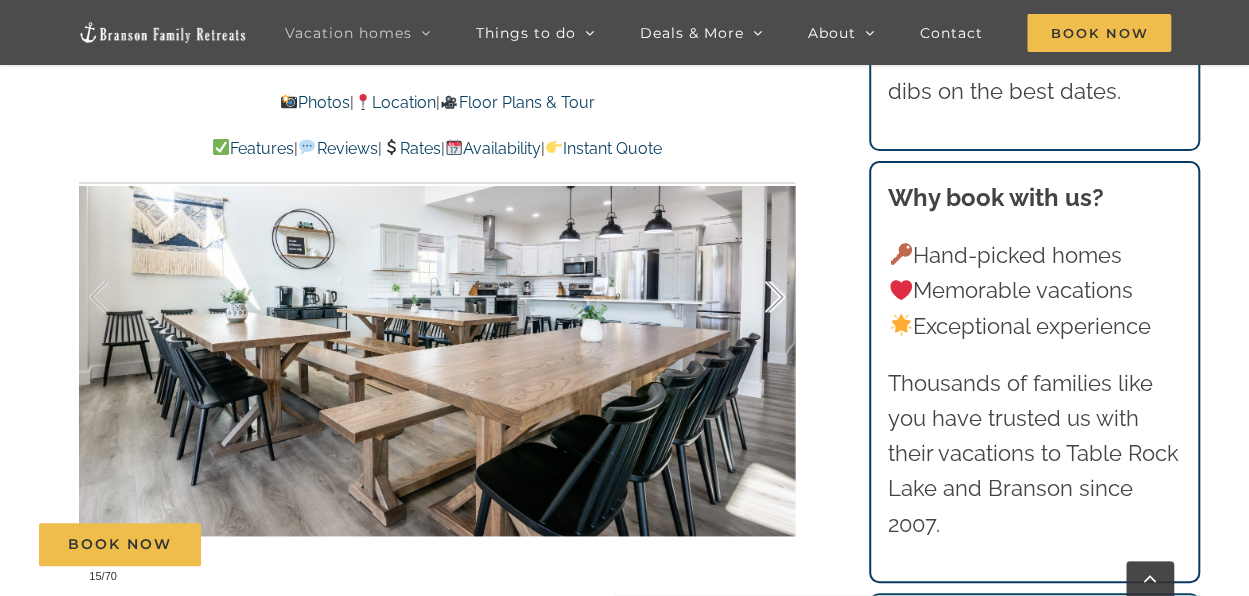 click at bounding box center (754, 297) 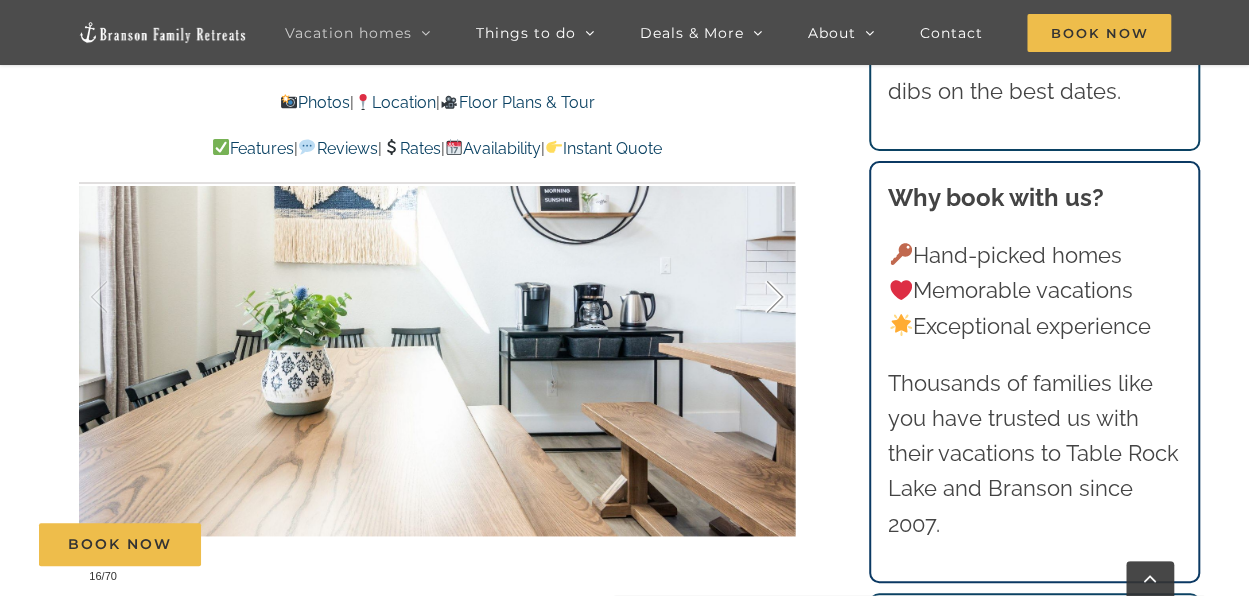 click at bounding box center [754, 297] 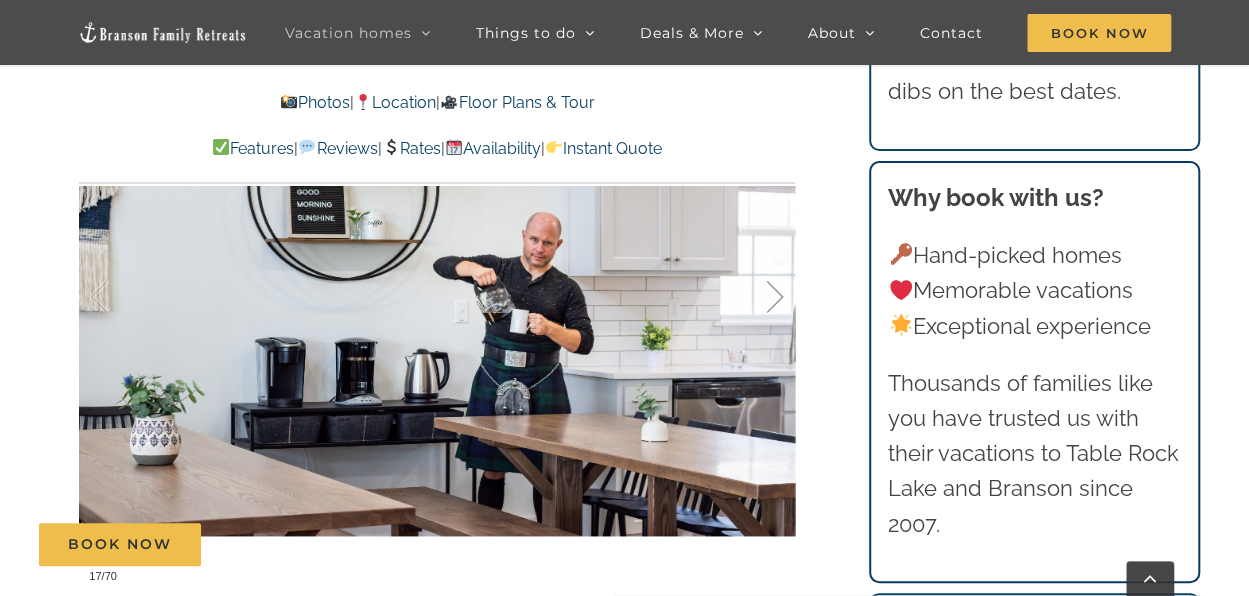 click at bounding box center [754, 297] 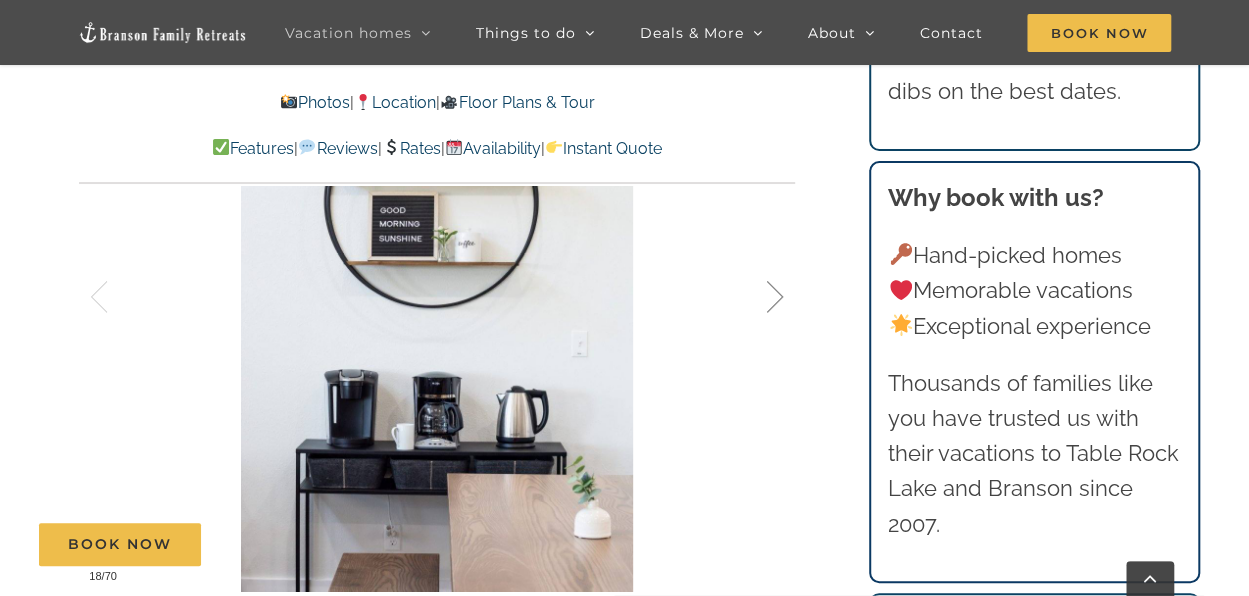 click at bounding box center (754, 297) 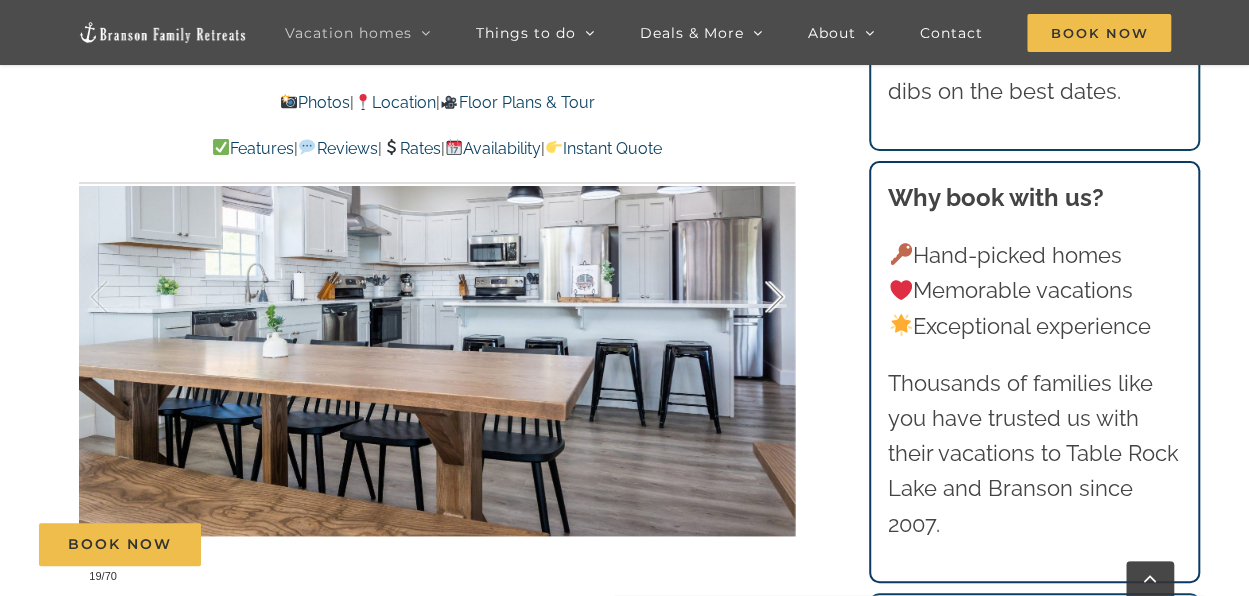 click at bounding box center (754, 297) 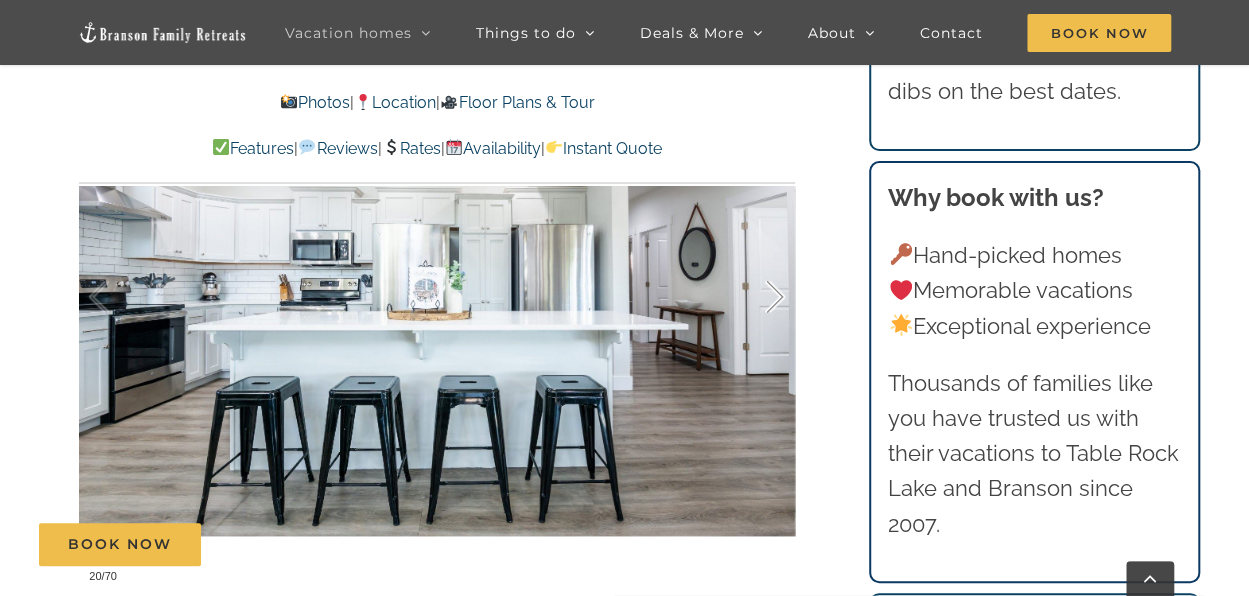 click at bounding box center [754, 297] 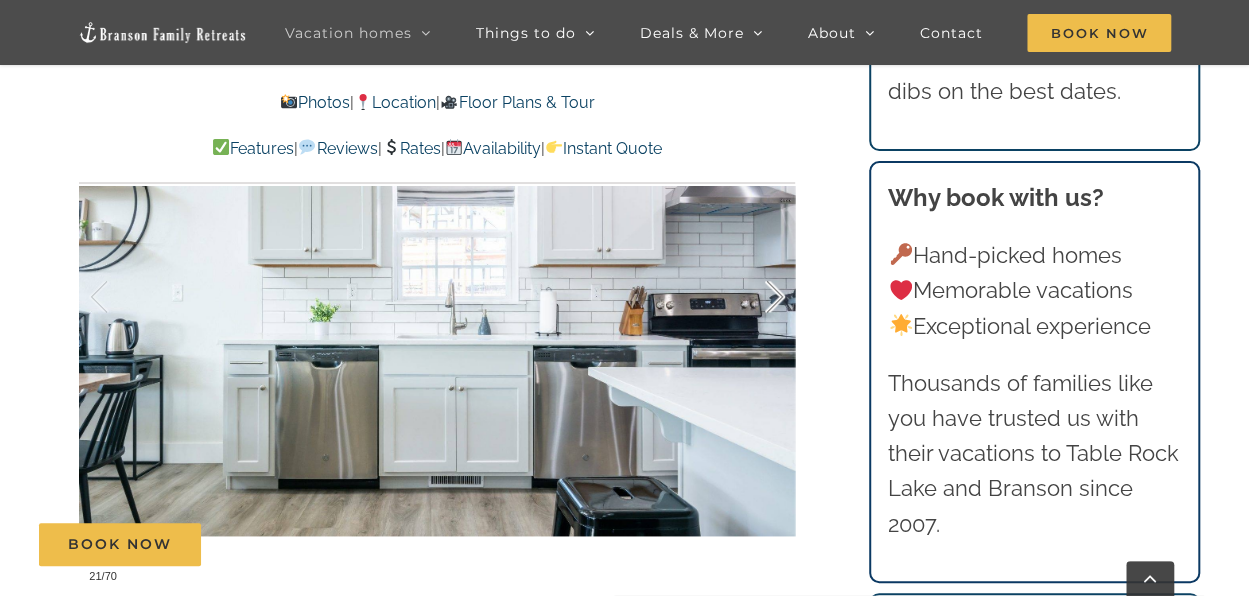 click at bounding box center (754, 297) 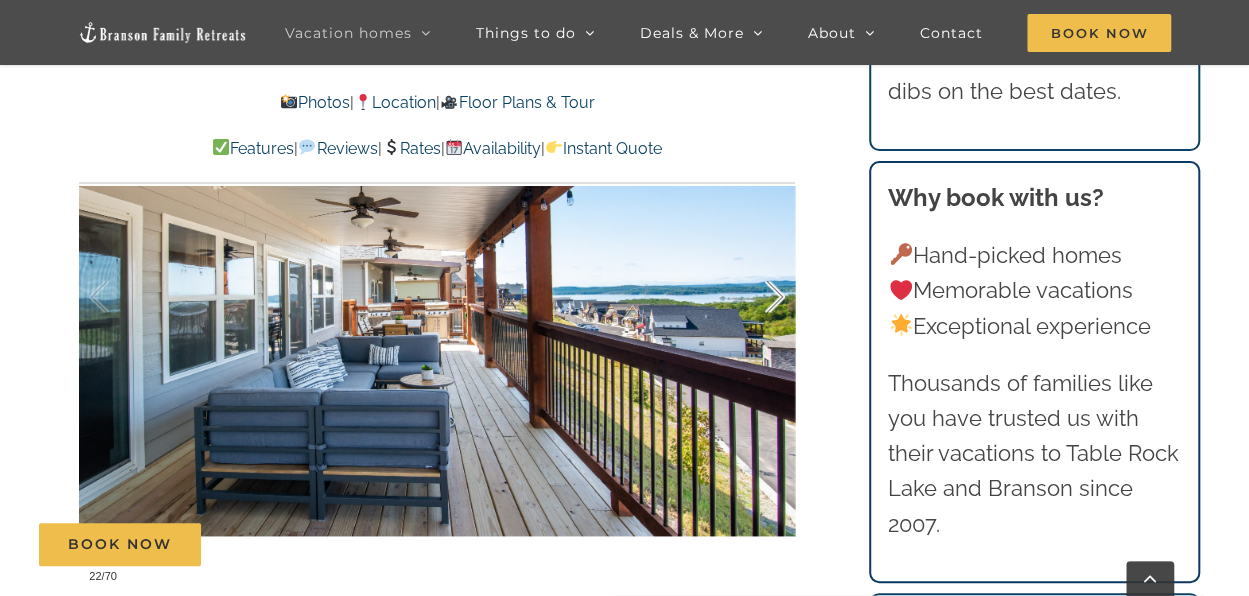 click at bounding box center (754, 297) 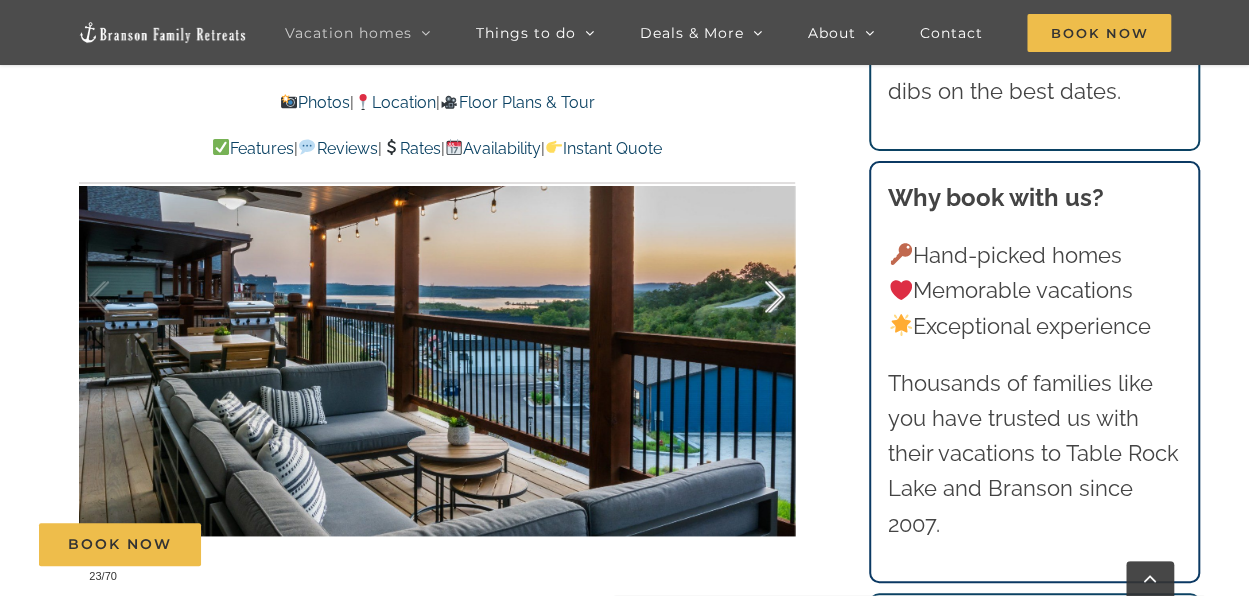 click at bounding box center [754, 297] 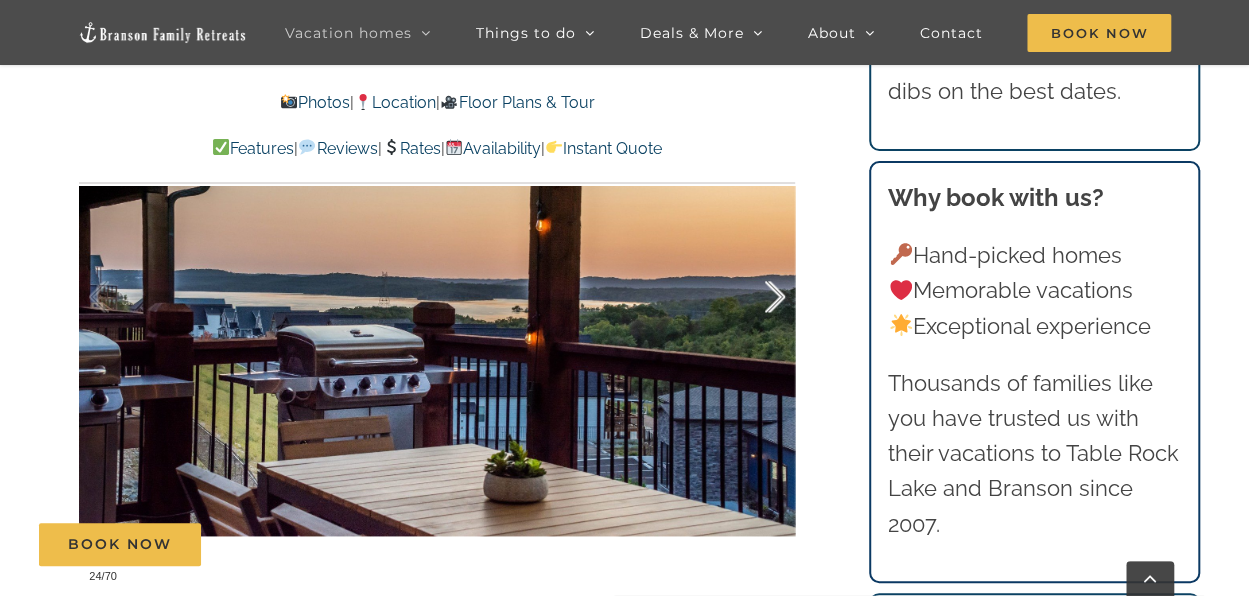 click at bounding box center (754, 297) 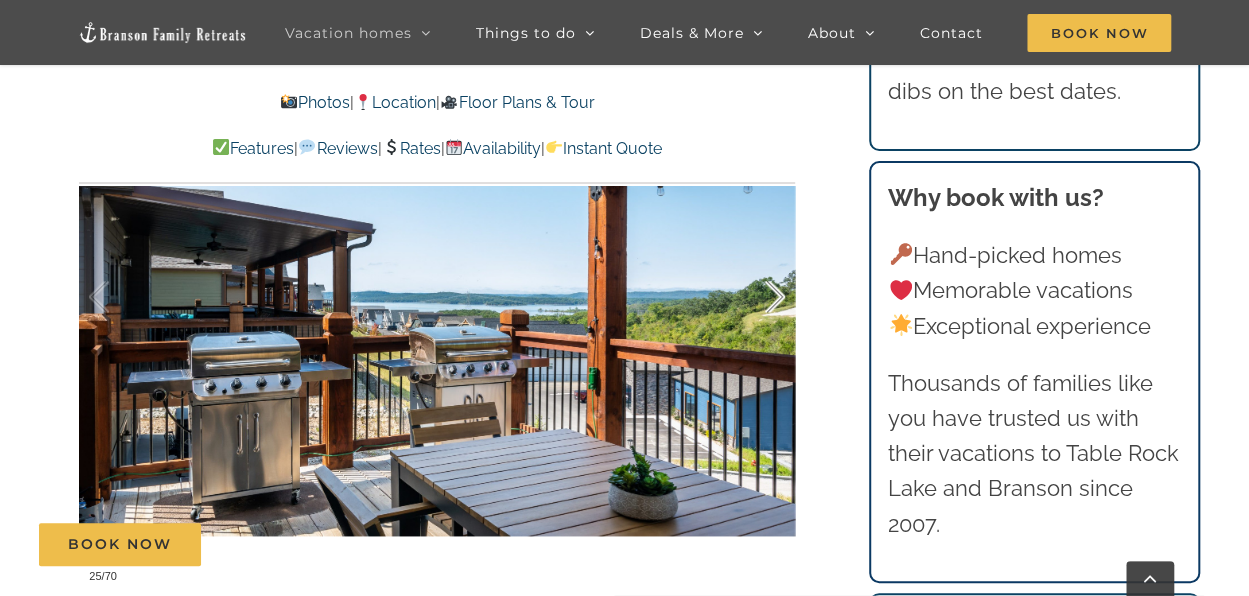 click at bounding box center [754, 297] 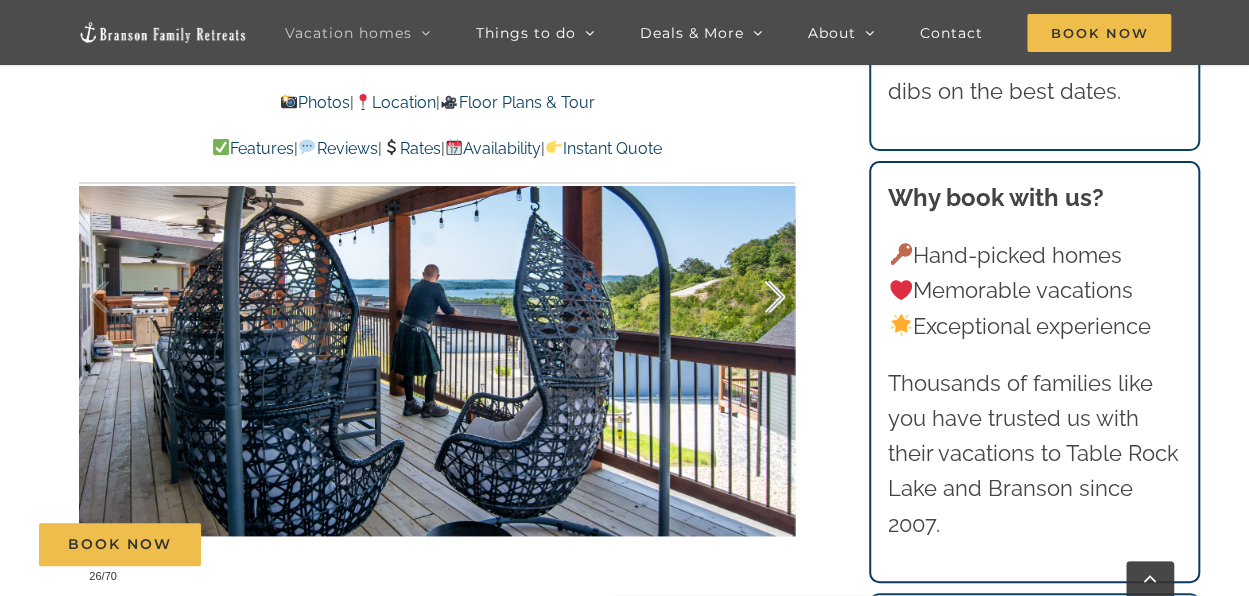 click at bounding box center (754, 297) 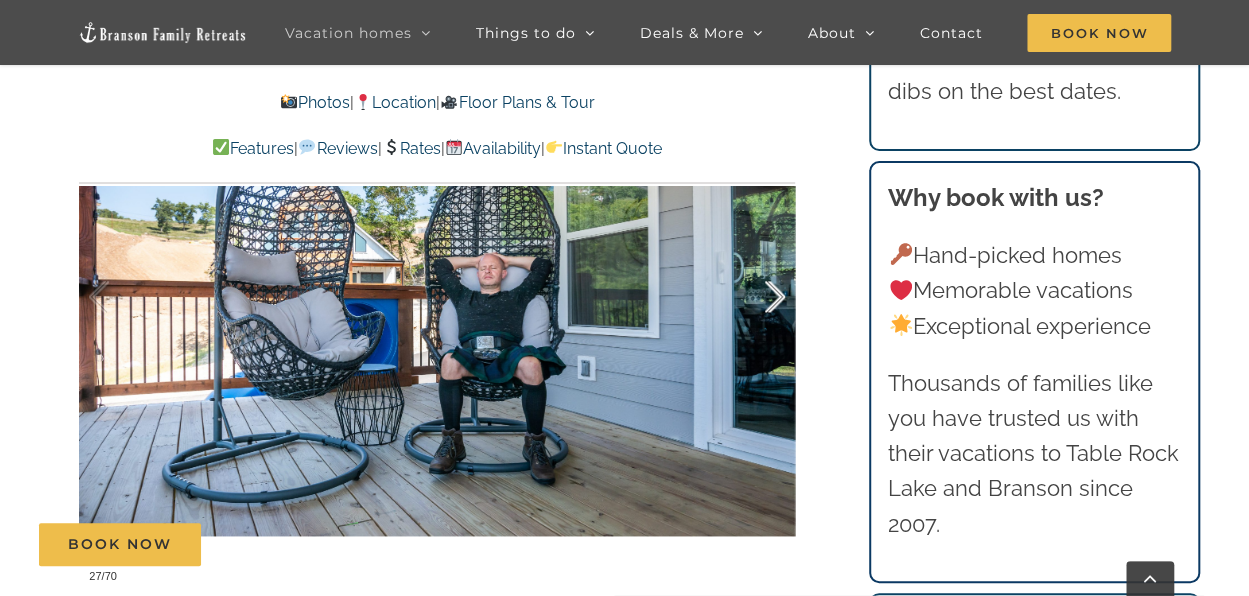 click at bounding box center (754, 297) 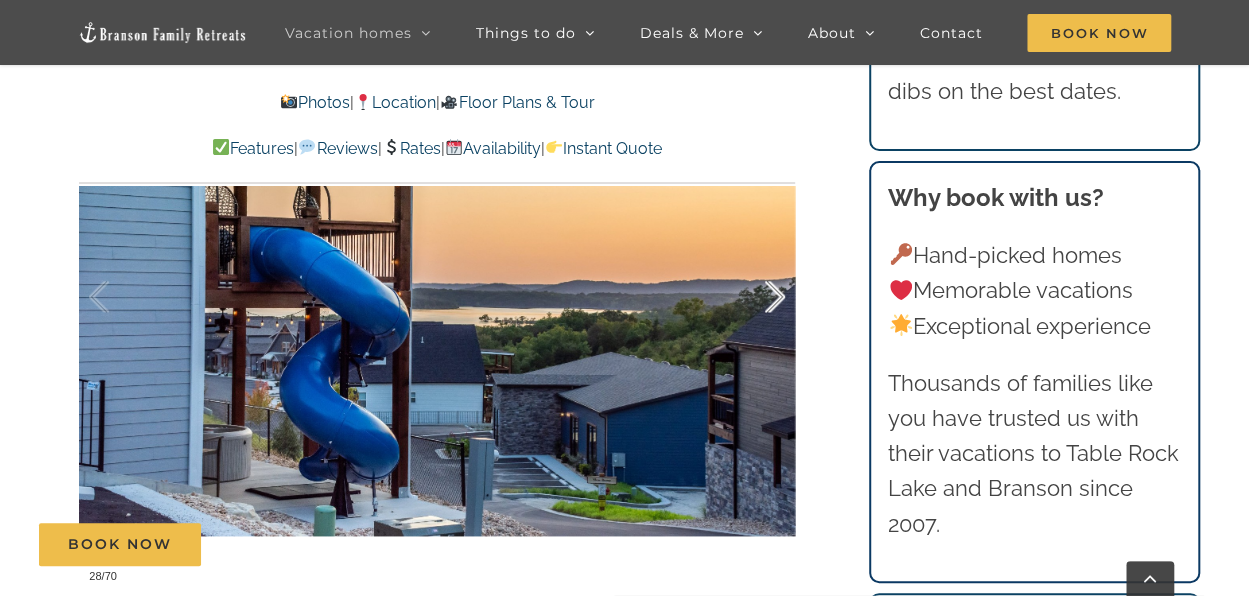 click at bounding box center [754, 297] 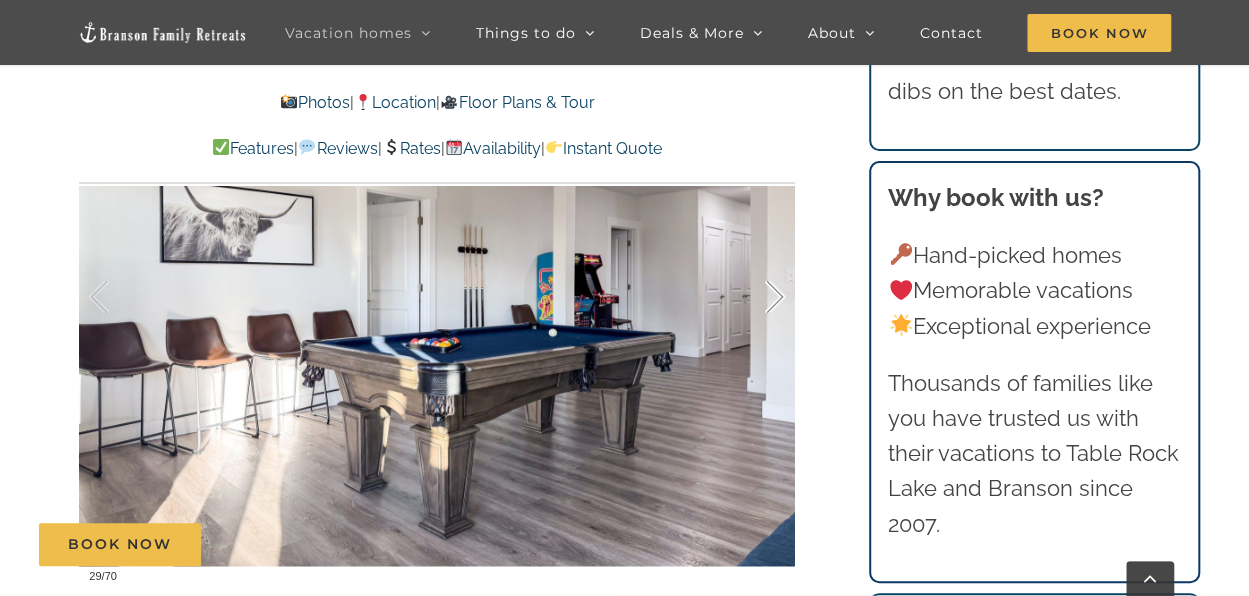 click at bounding box center [754, 297] 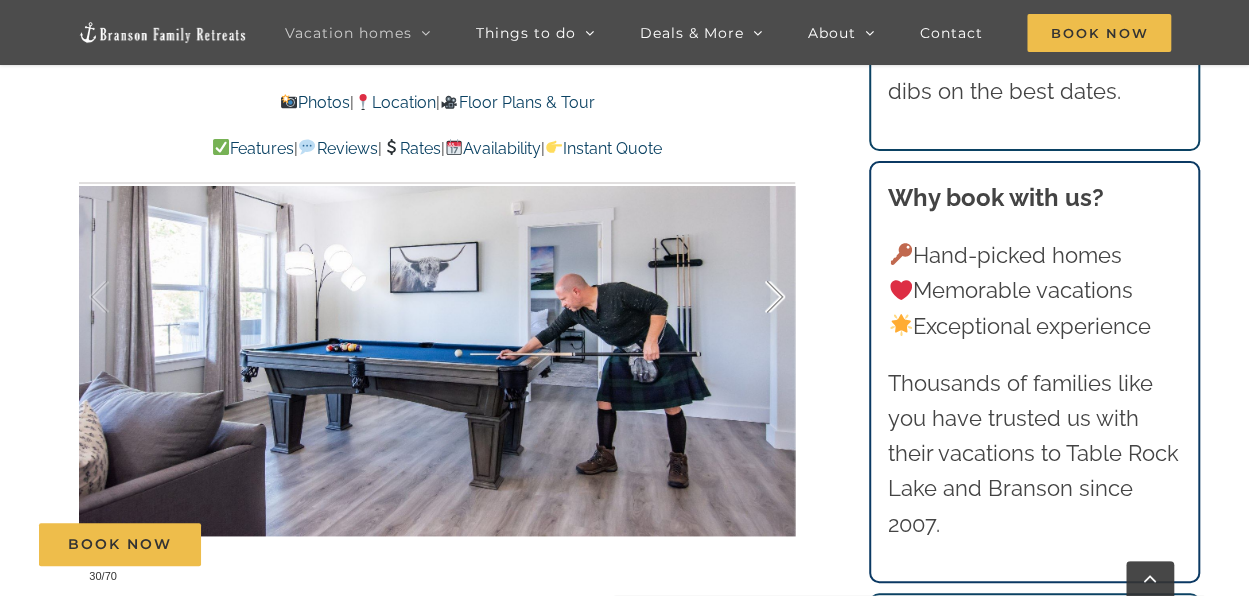 click at bounding box center (754, 297) 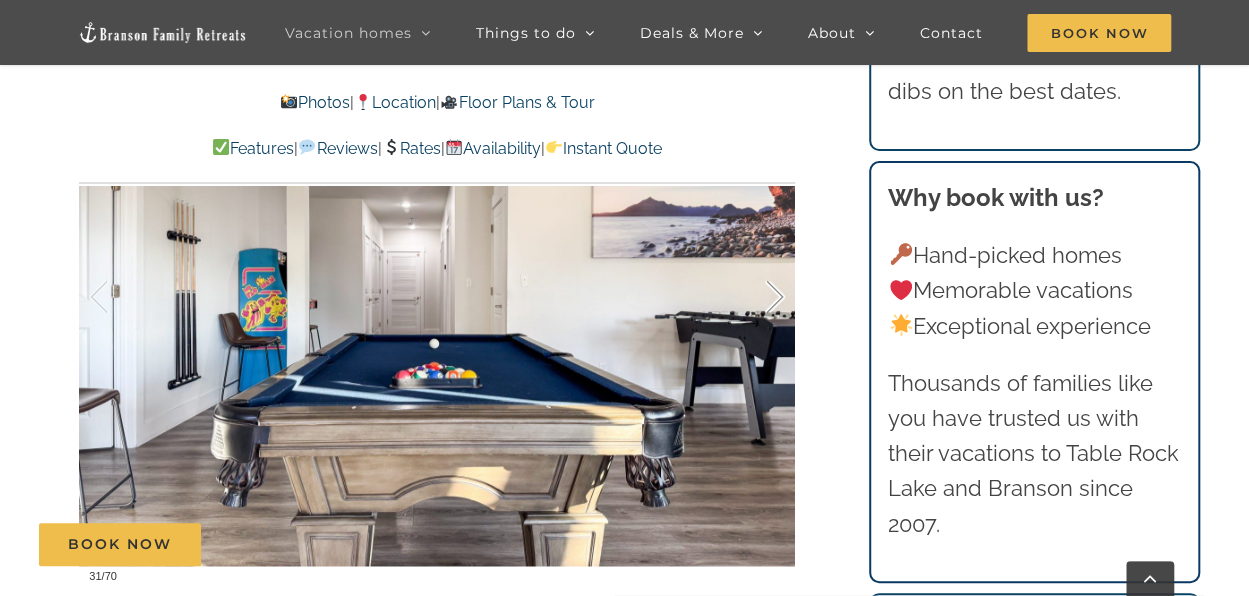 click at bounding box center (754, 297) 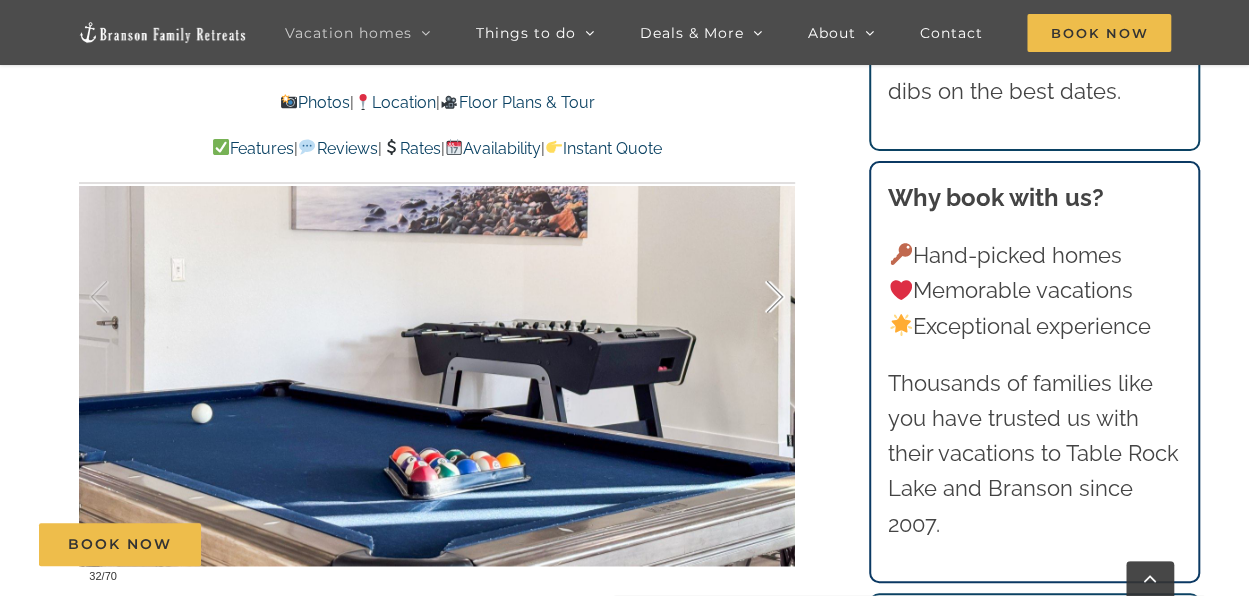 click at bounding box center [754, 297] 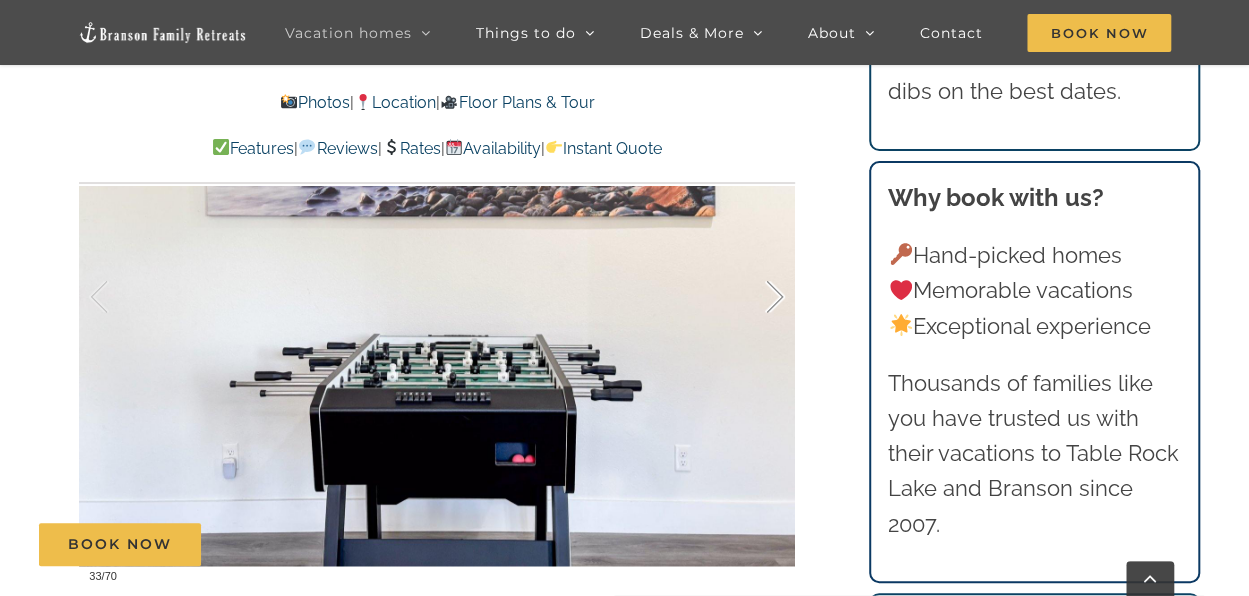 click at bounding box center [754, 297] 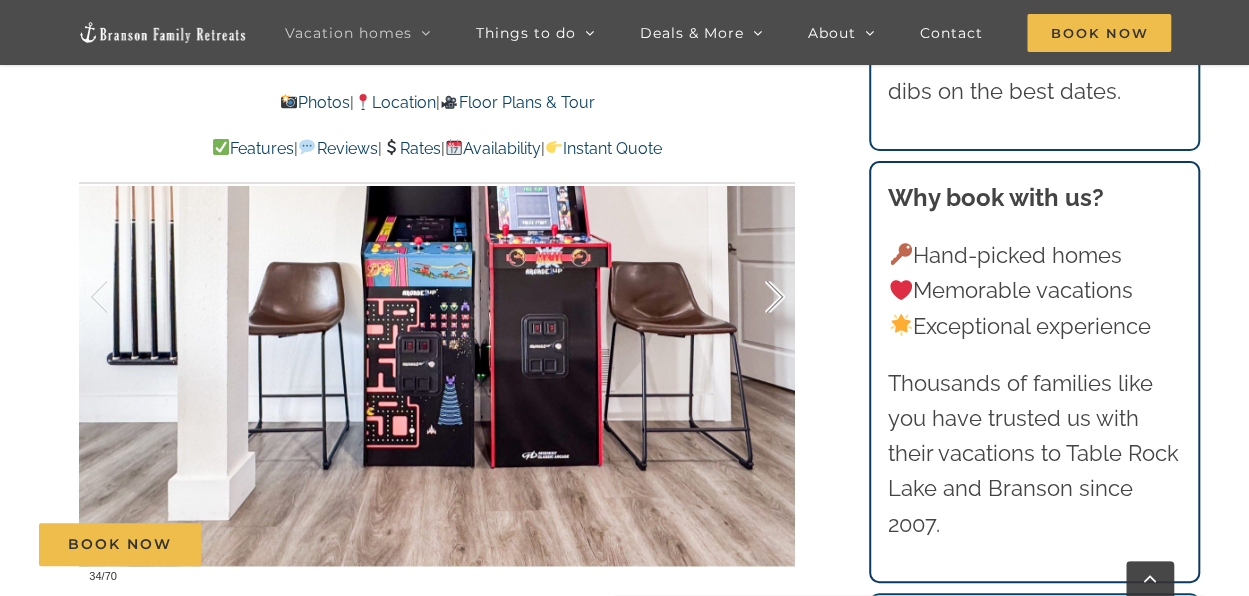 click at bounding box center [754, 297] 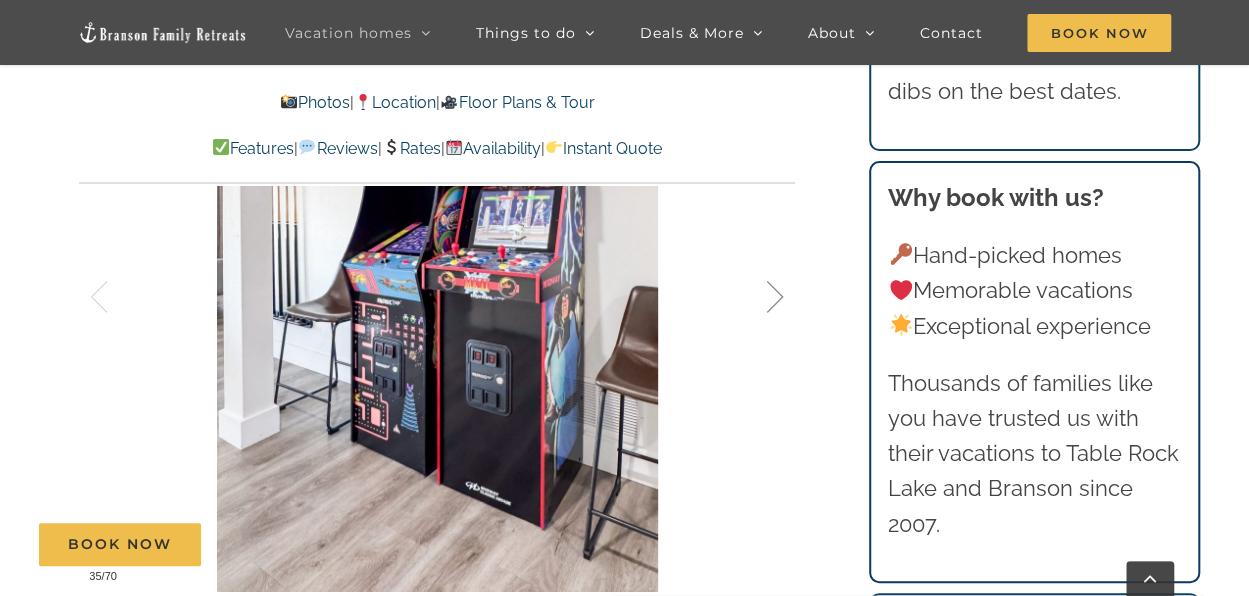 click at bounding box center [754, 297] 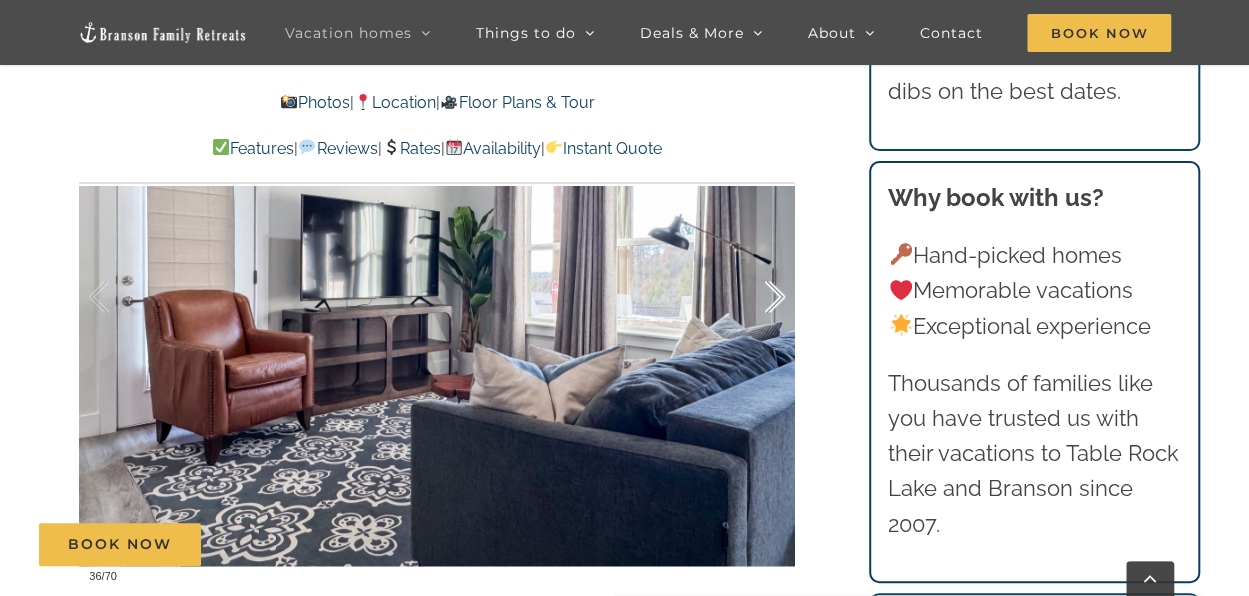click at bounding box center [754, 297] 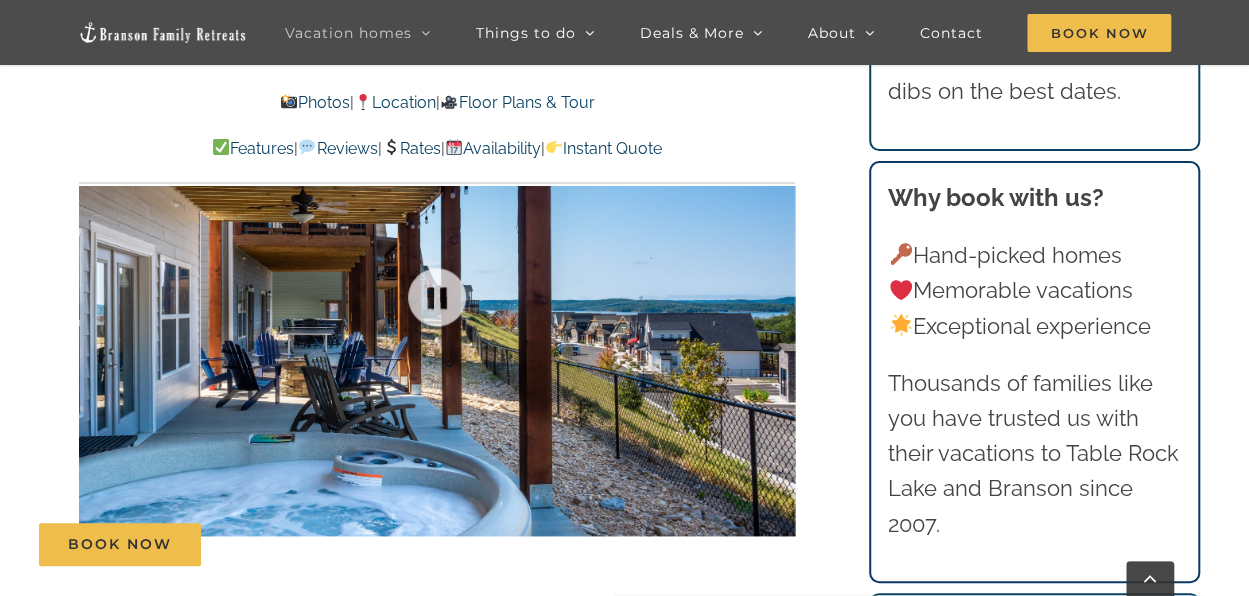 click at bounding box center [437, 297] 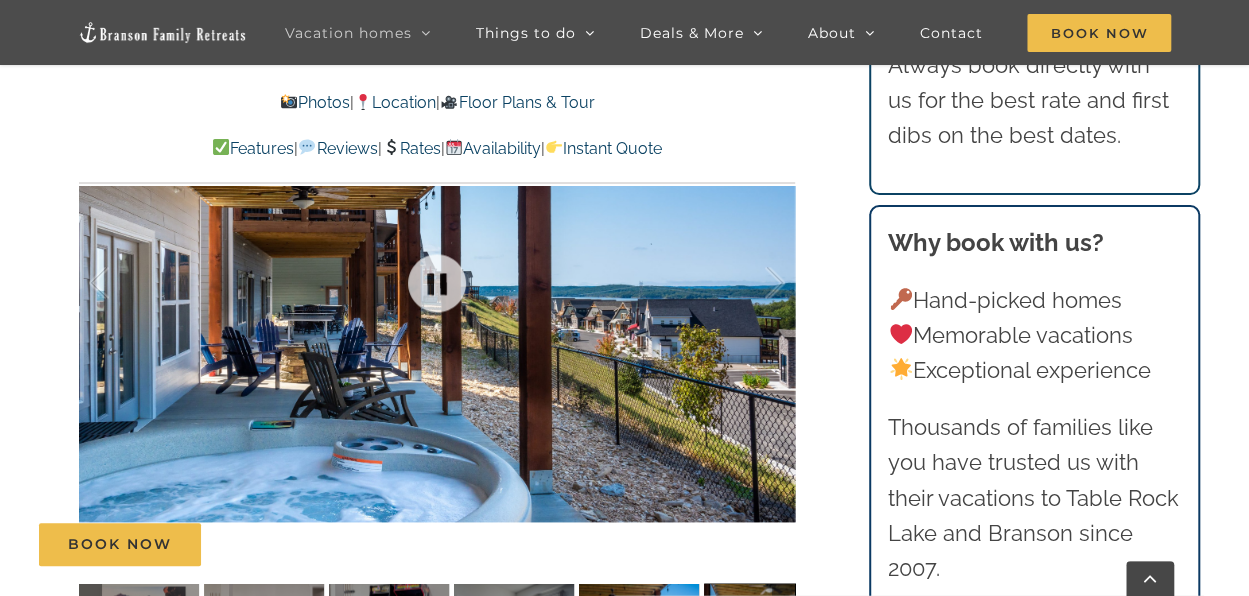 scroll, scrollTop: 1300, scrollLeft: 0, axis: vertical 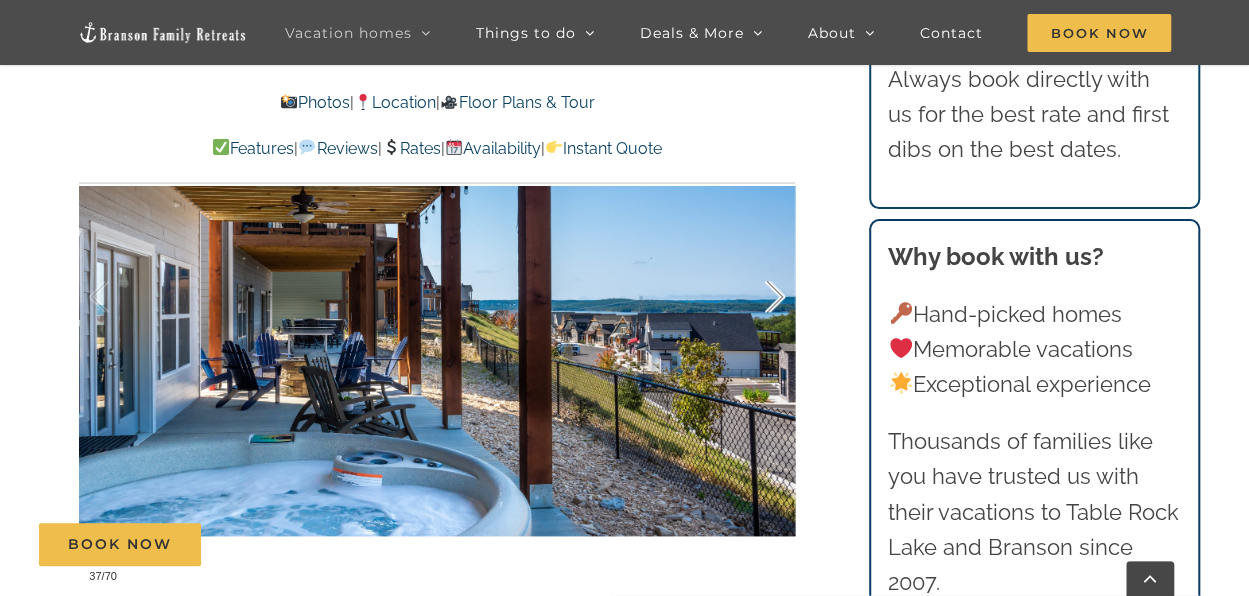 click at bounding box center (754, 297) 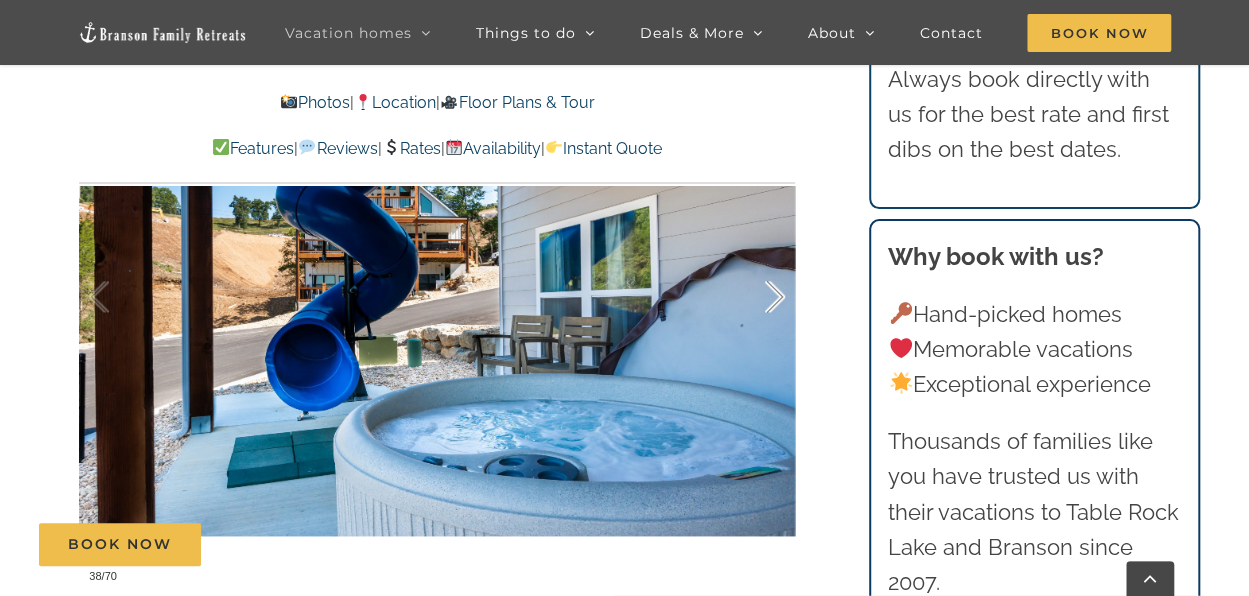 click at bounding box center (754, 297) 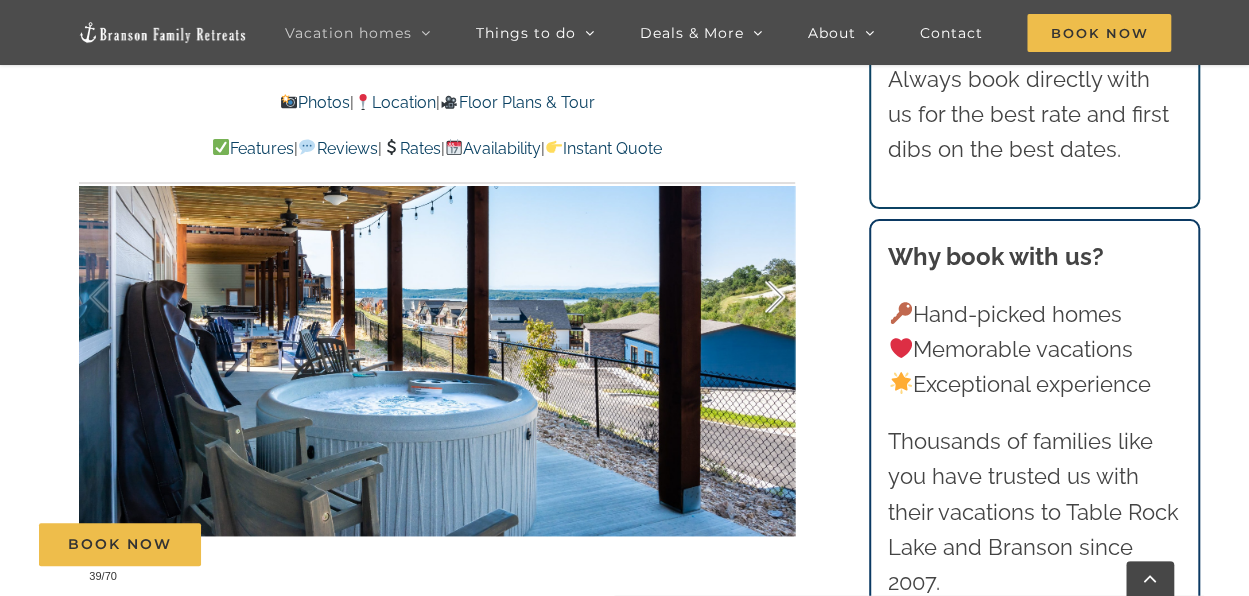 click at bounding box center [754, 297] 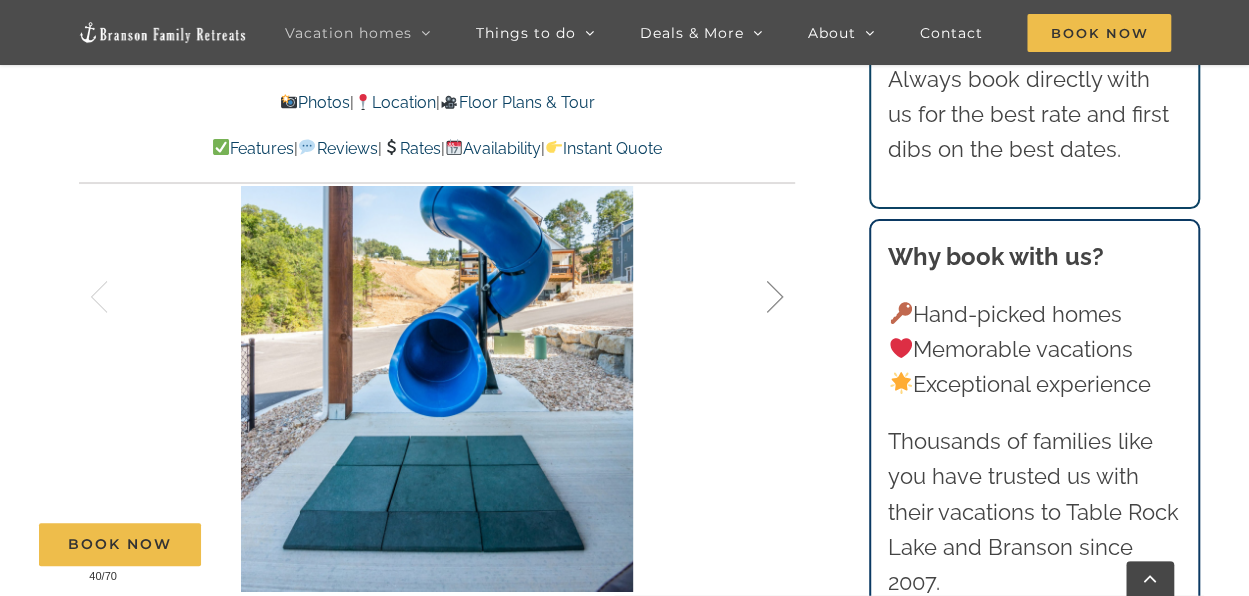click at bounding box center (754, 297) 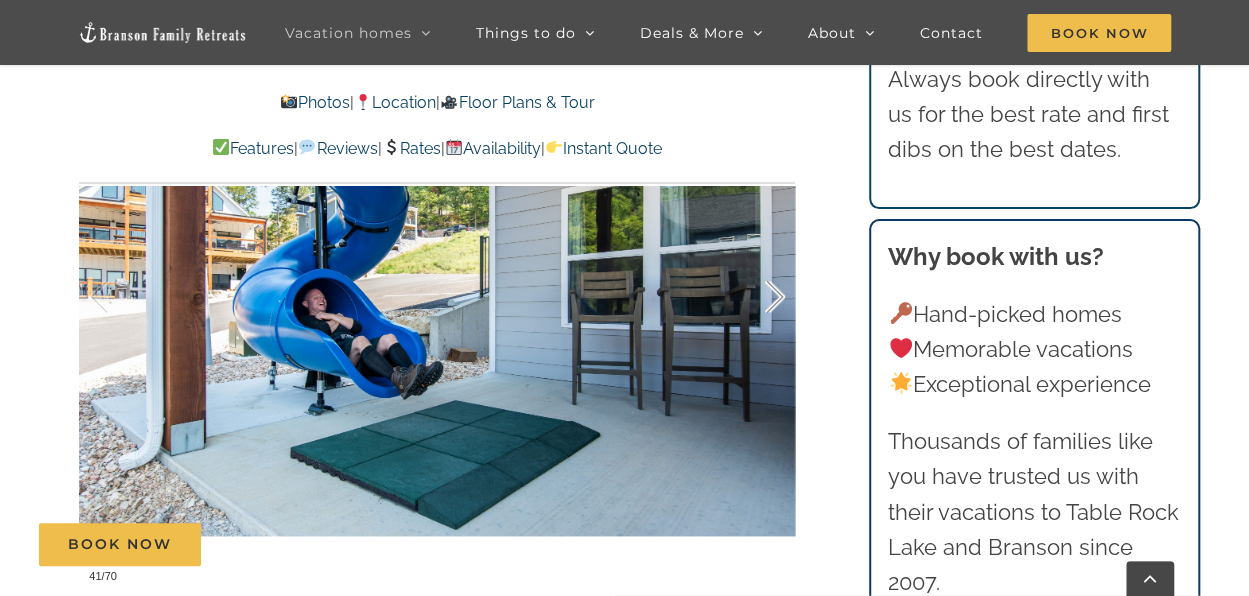 click at bounding box center [754, 297] 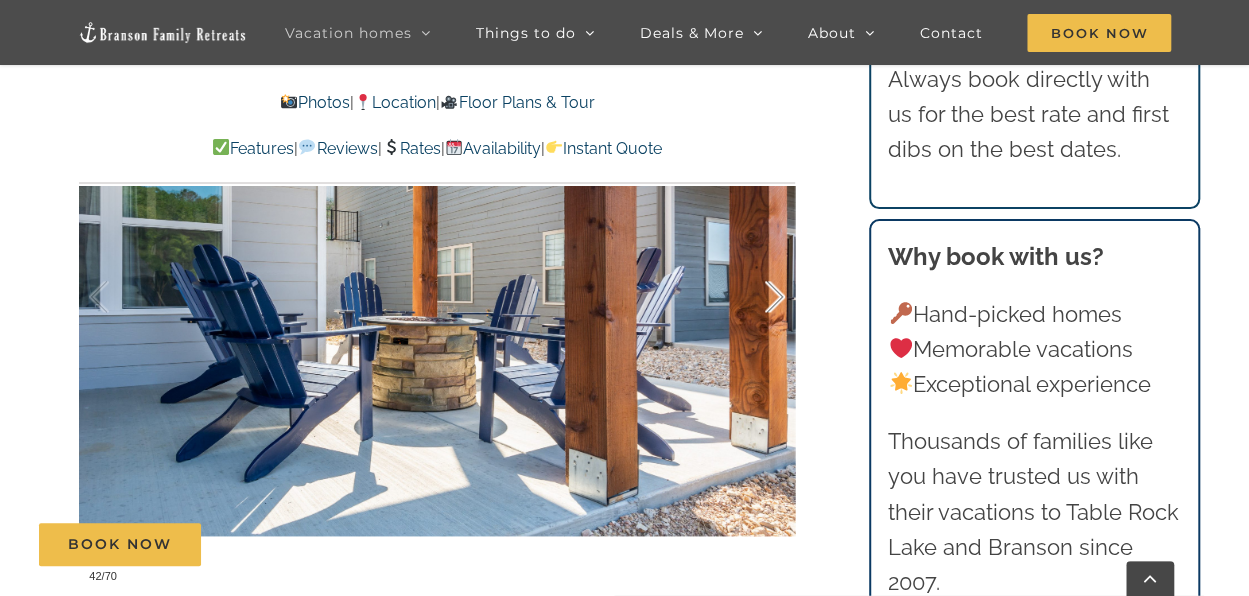 click at bounding box center (754, 297) 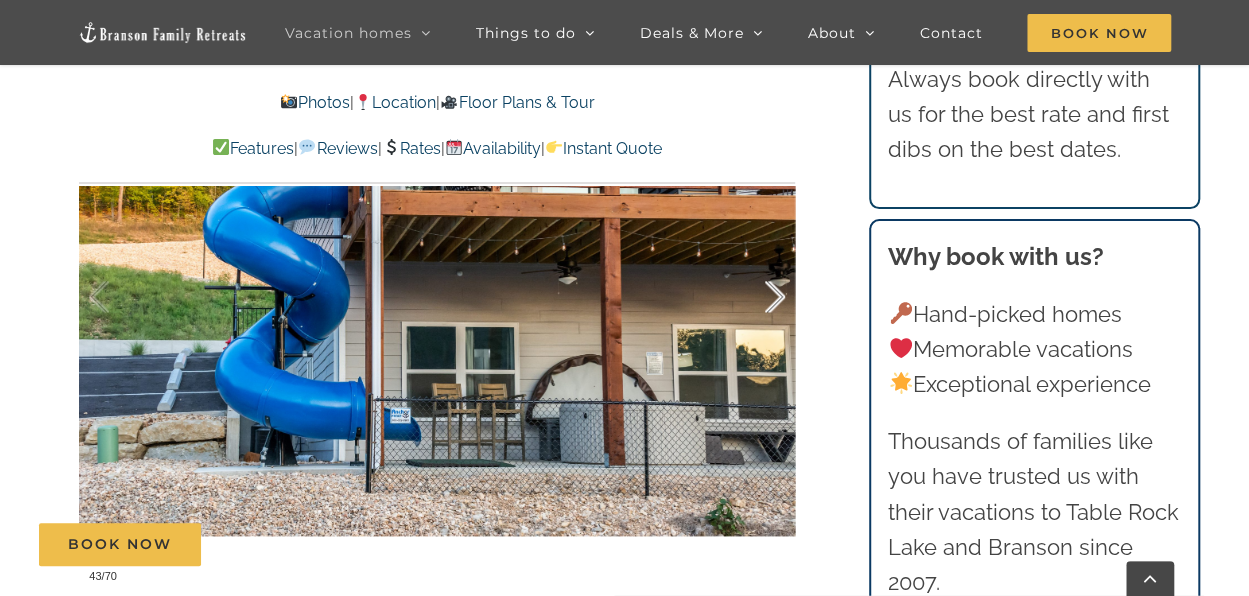 click at bounding box center (754, 297) 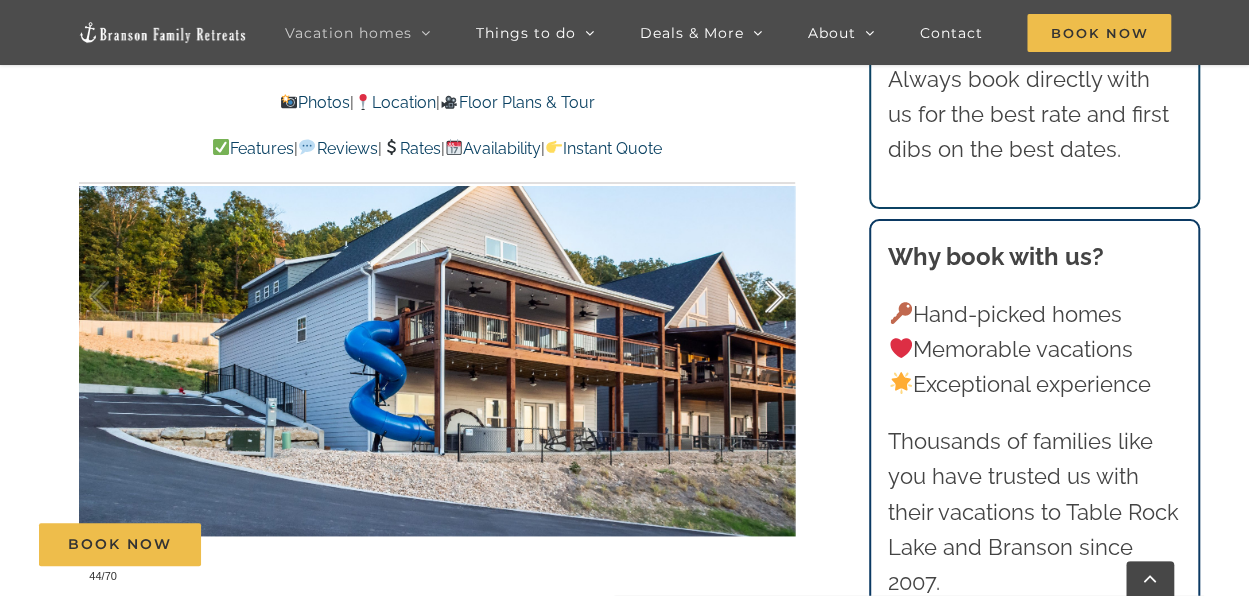 click at bounding box center (754, 297) 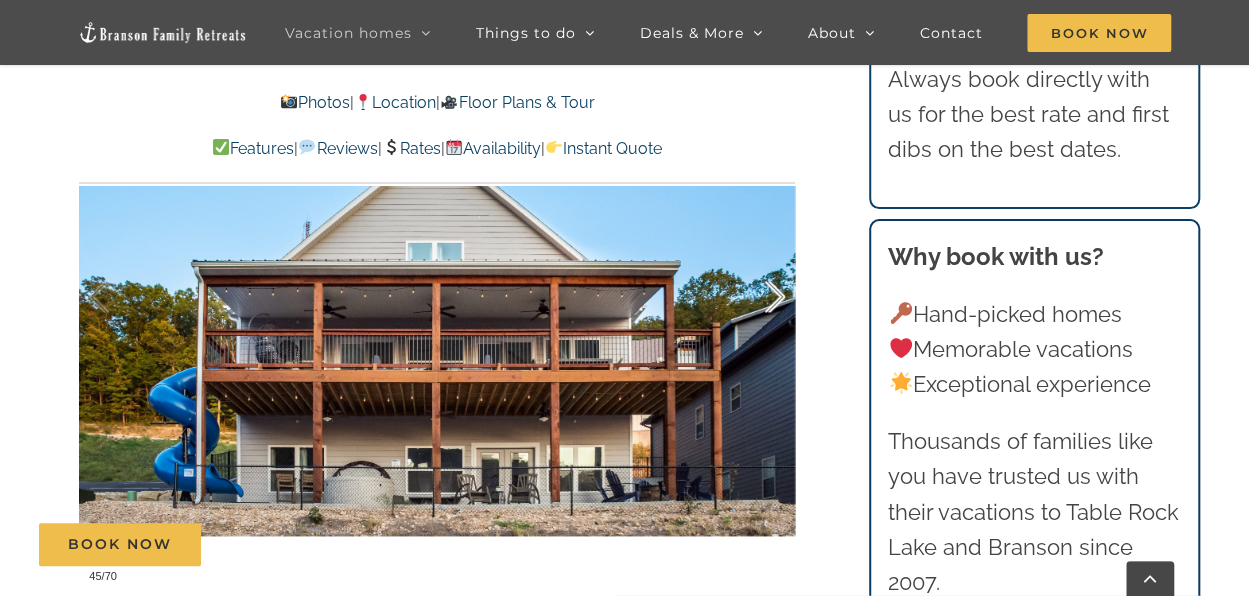 click at bounding box center (754, 297) 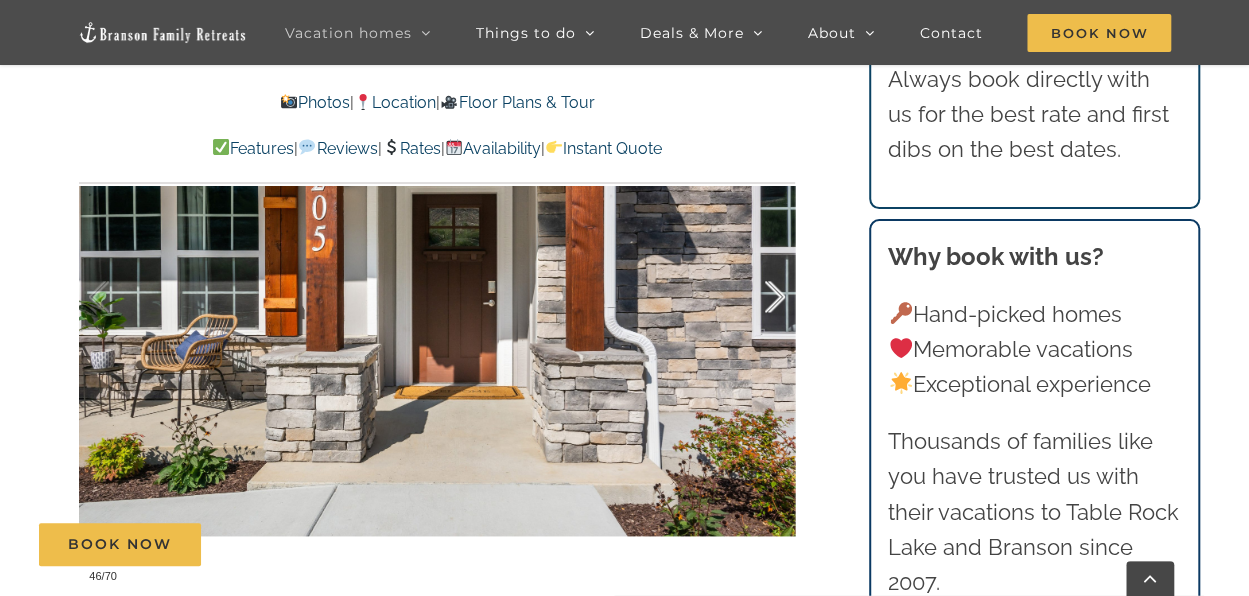 click at bounding box center [754, 297] 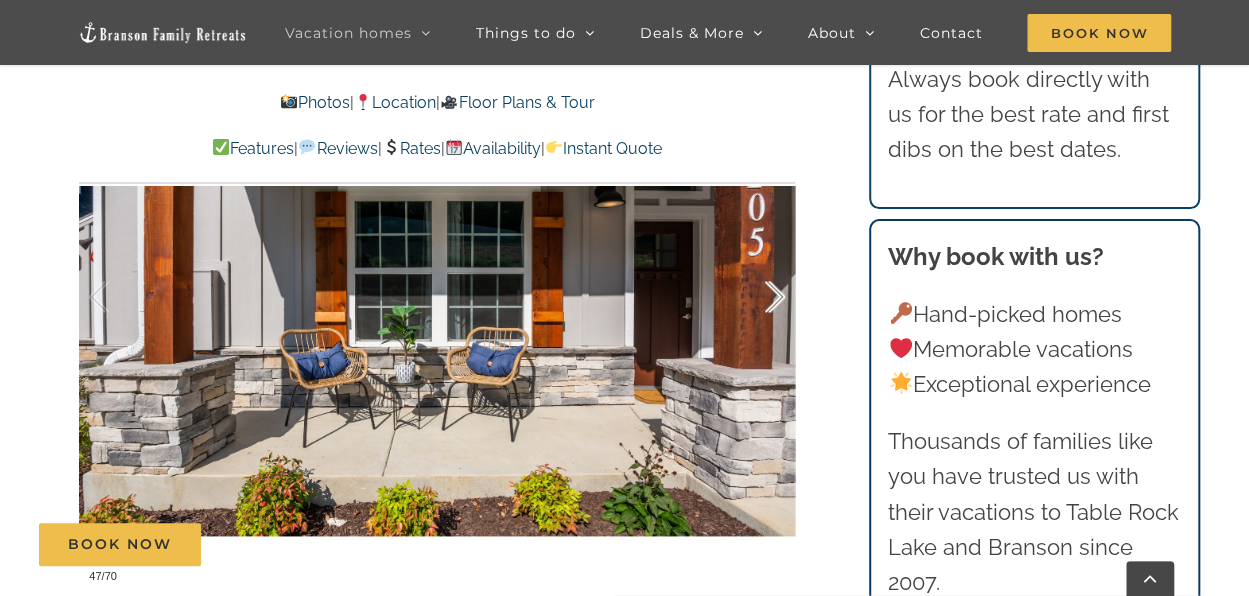 click at bounding box center (754, 297) 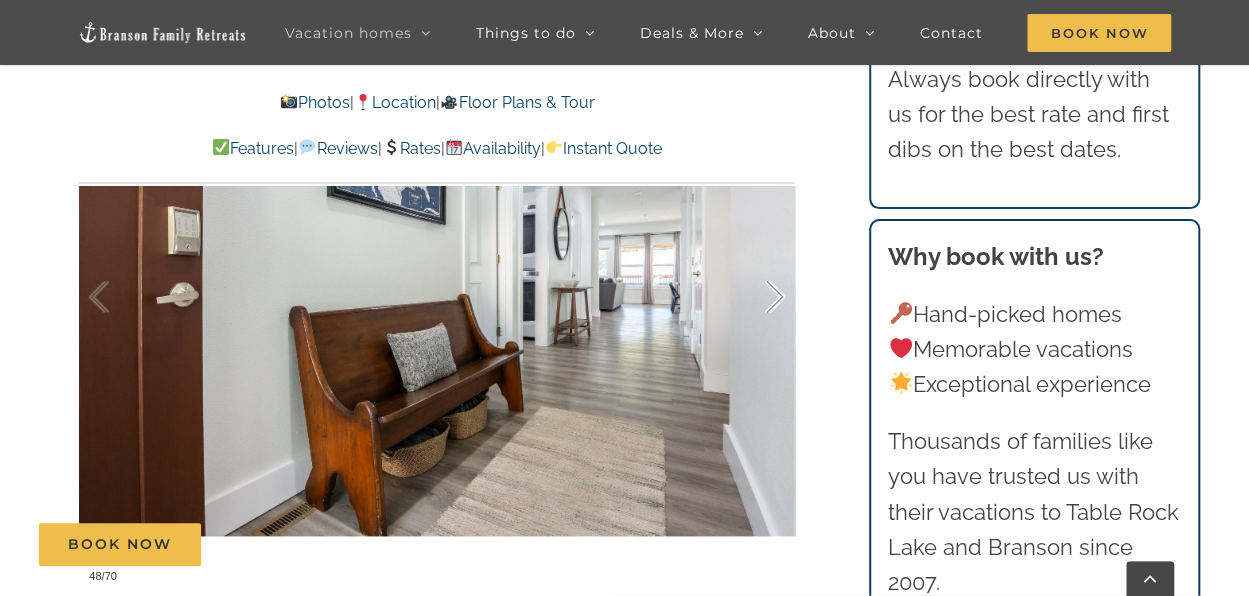 click at bounding box center [754, 297] 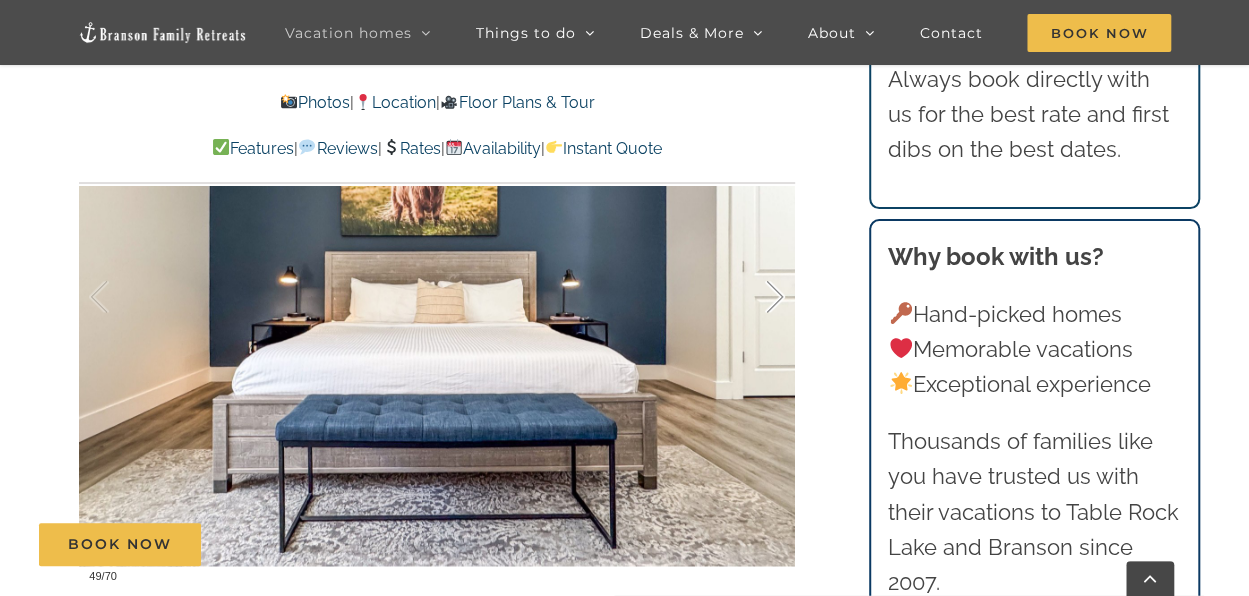 click at bounding box center [754, 297] 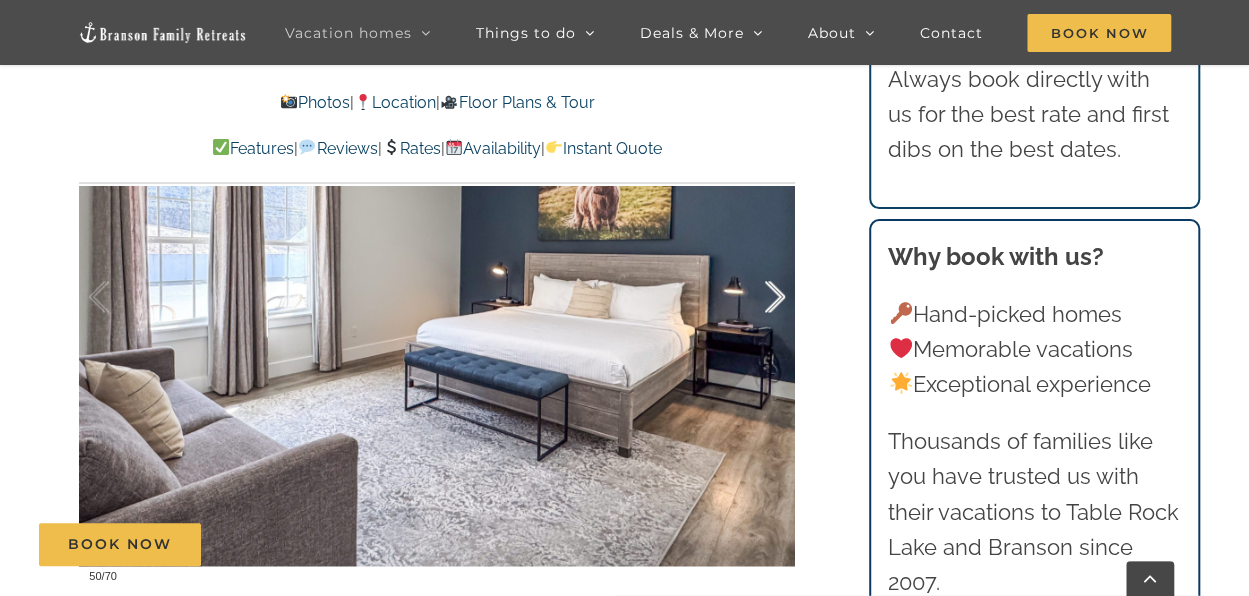 click at bounding box center (754, 297) 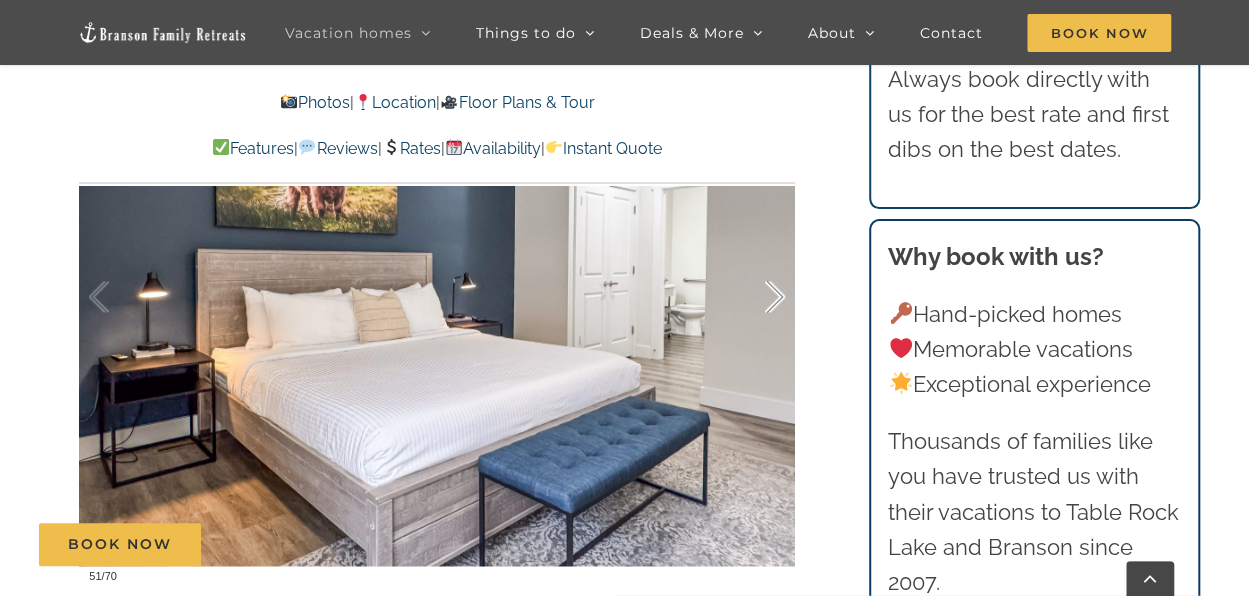 click at bounding box center [754, 297] 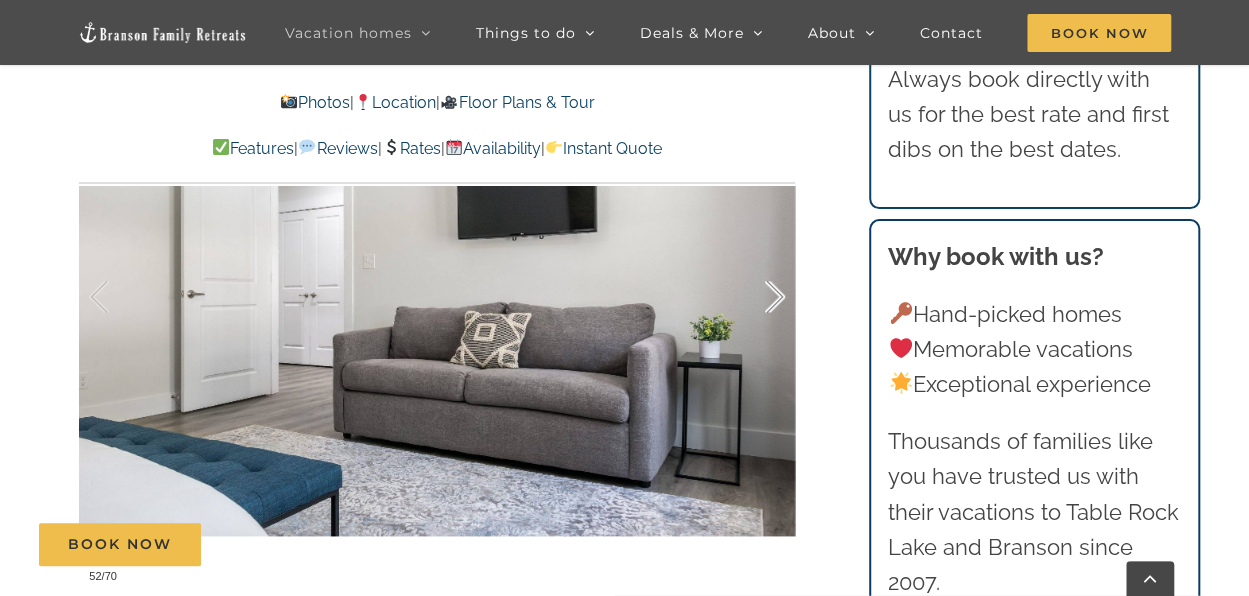 click at bounding box center [754, 297] 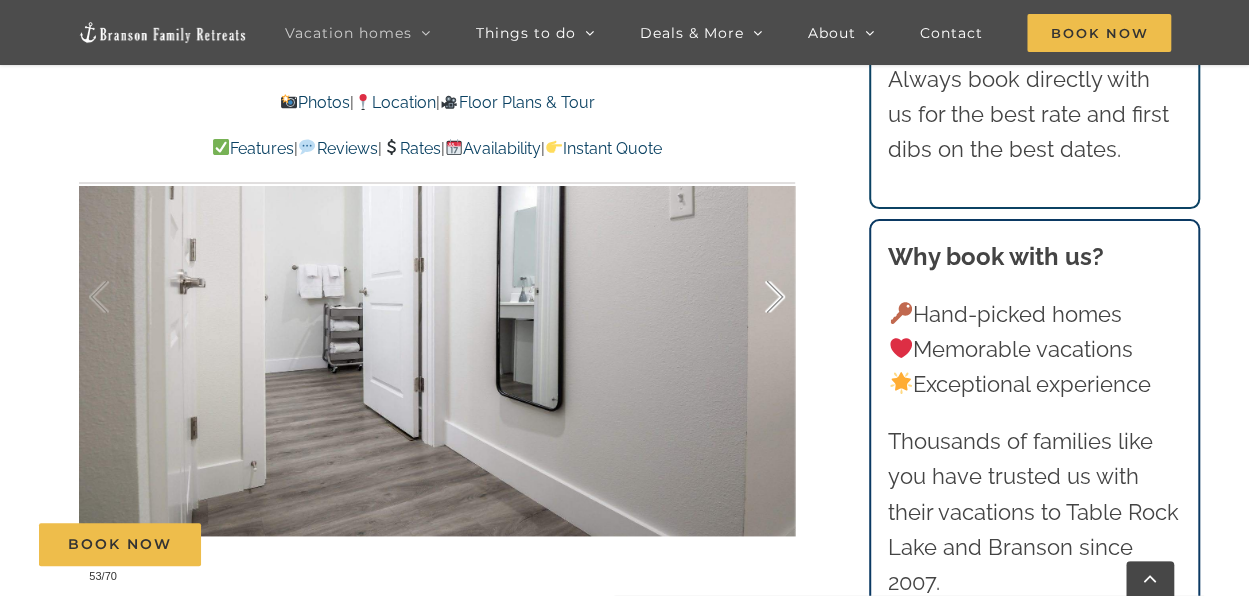 click at bounding box center [754, 297] 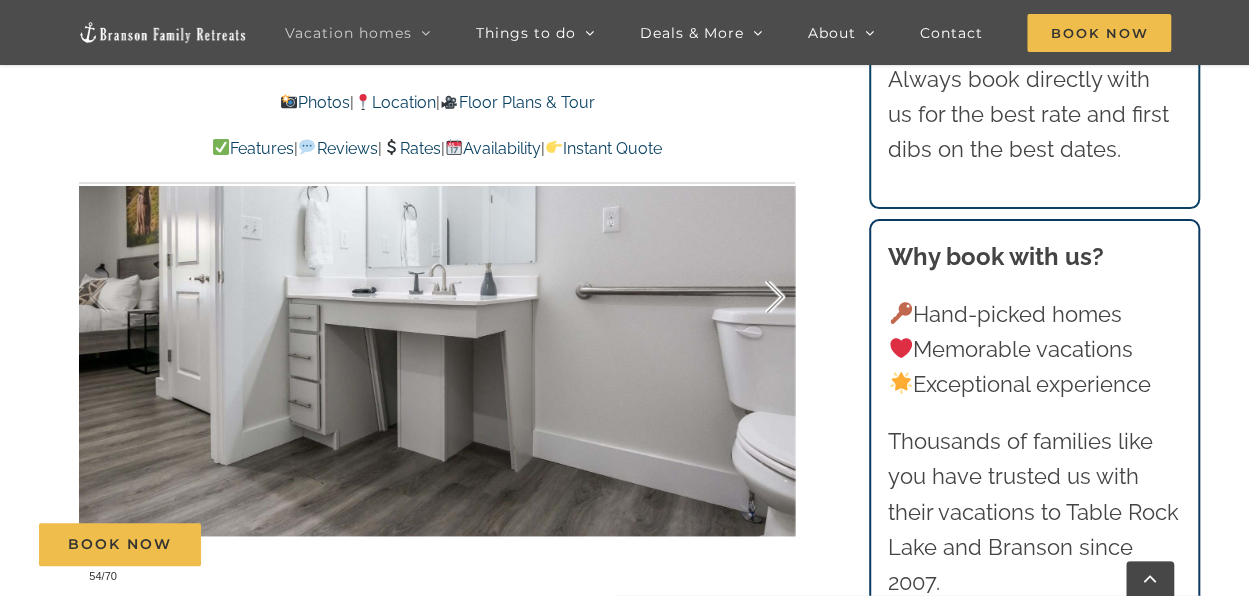 click at bounding box center [754, 297] 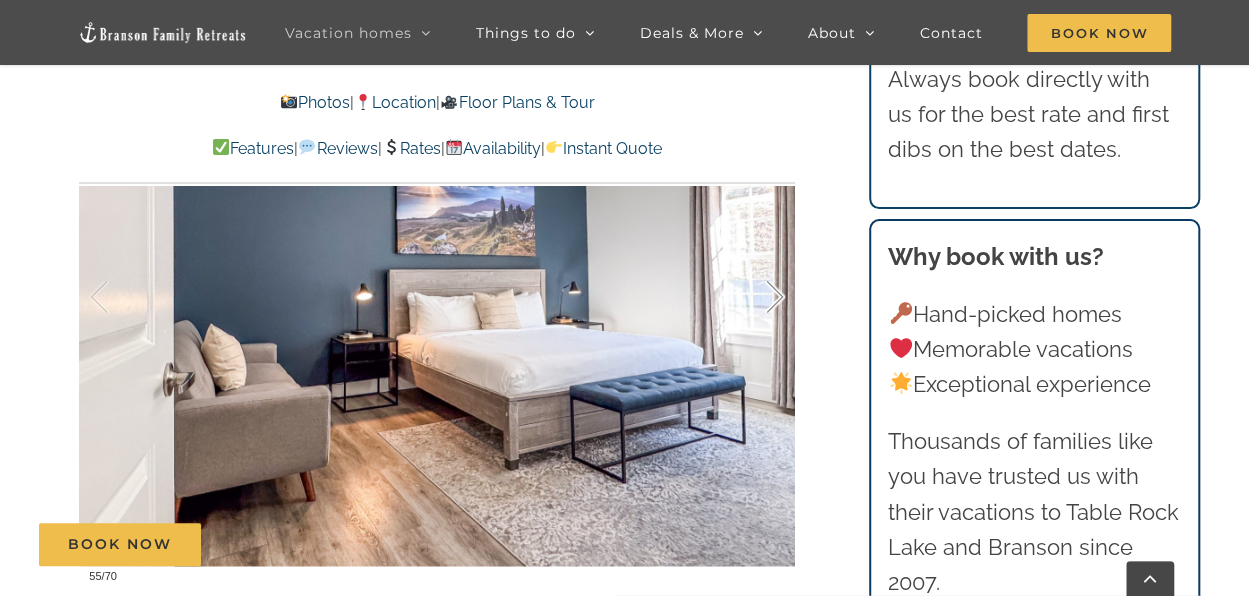 click at bounding box center [754, 297] 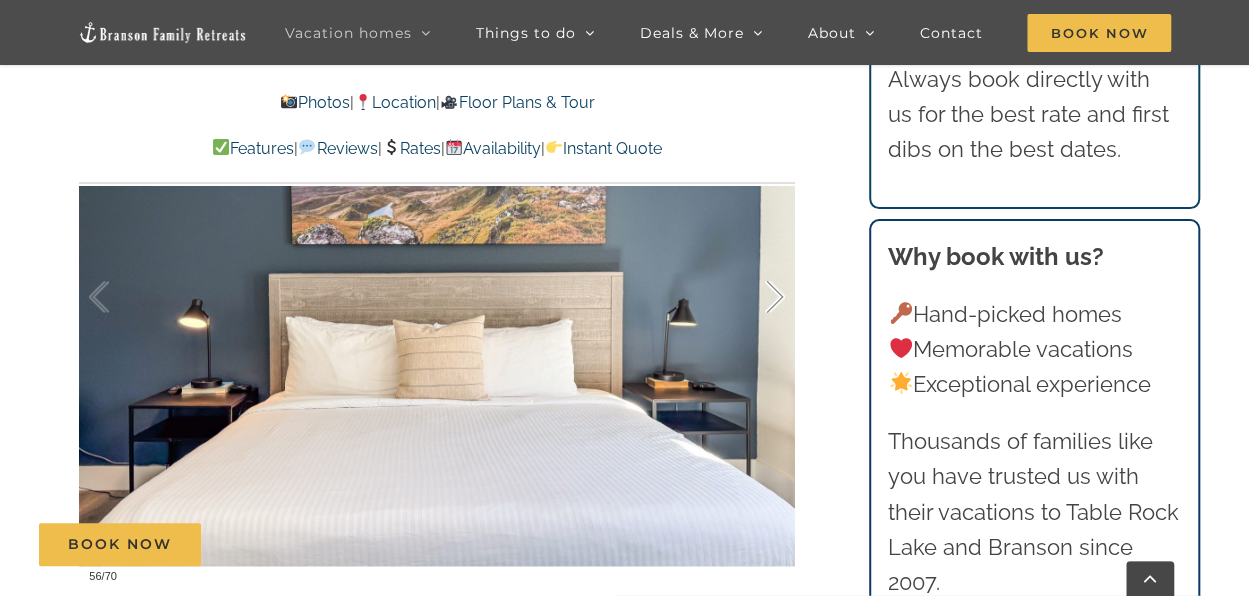 click at bounding box center (754, 297) 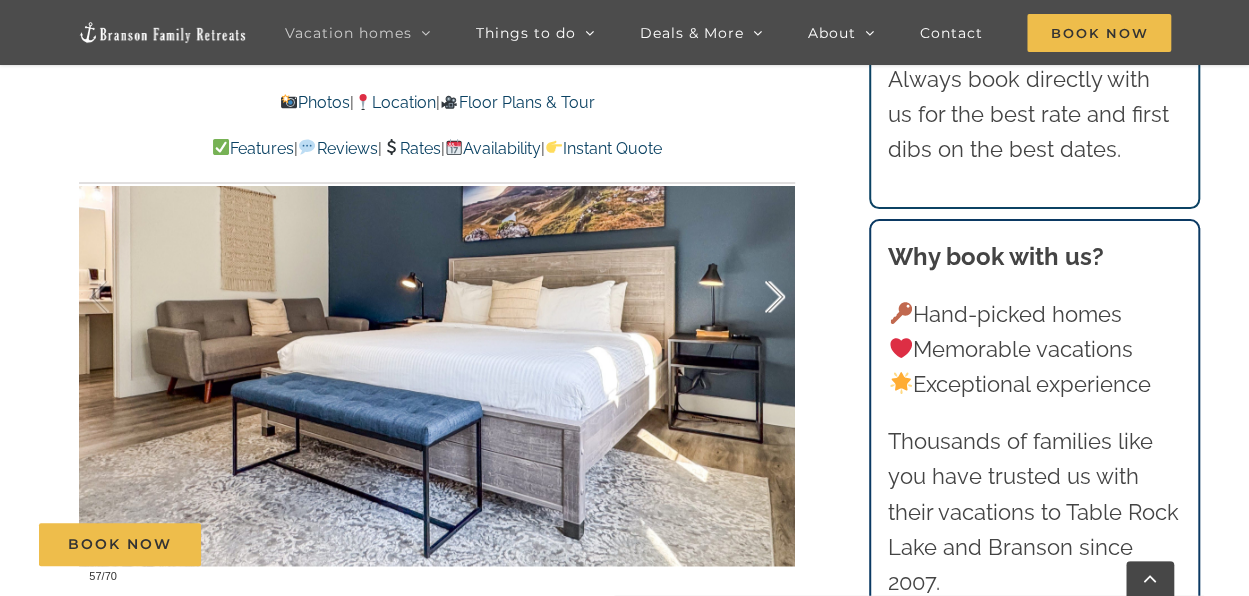 click at bounding box center [754, 297] 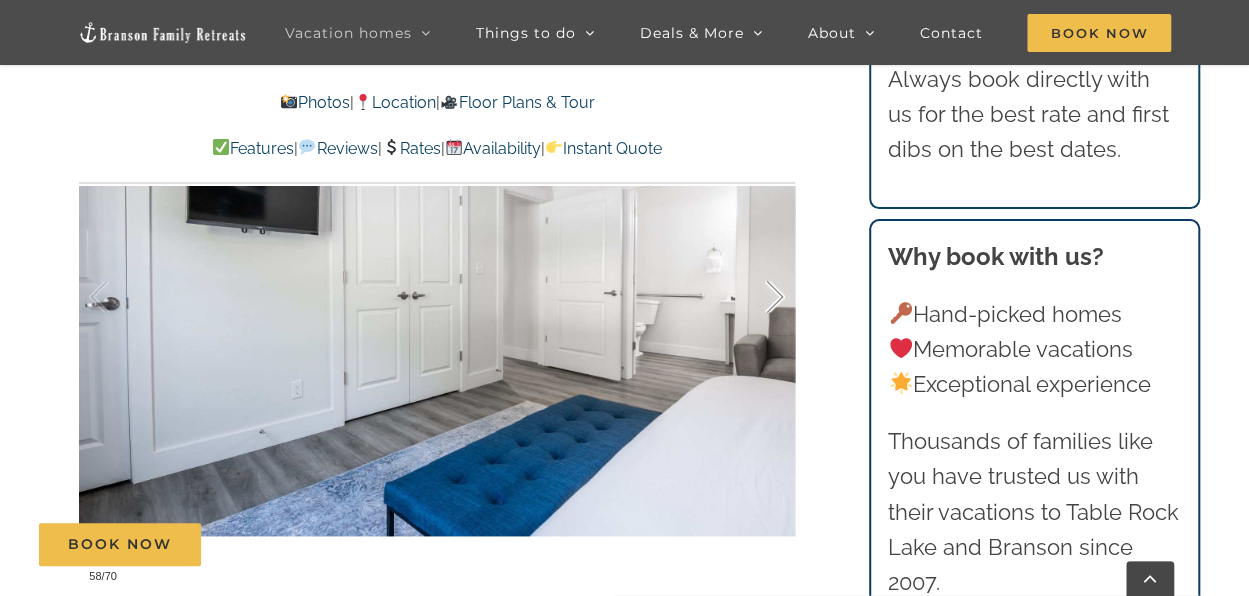 click at bounding box center [754, 297] 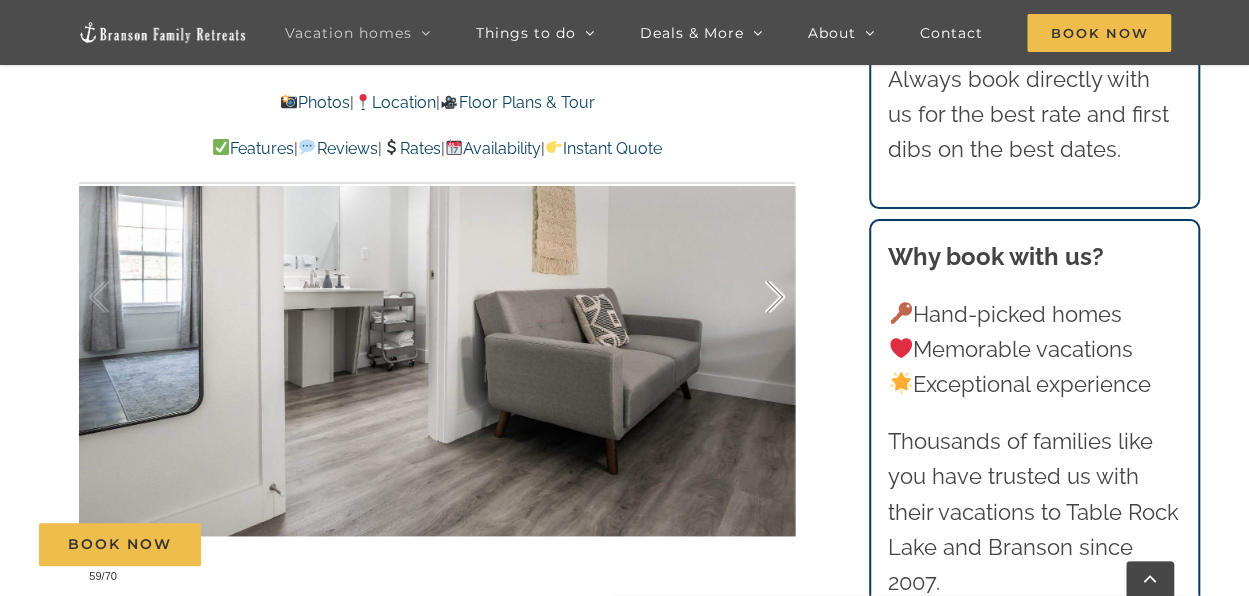 click at bounding box center [754, 297] 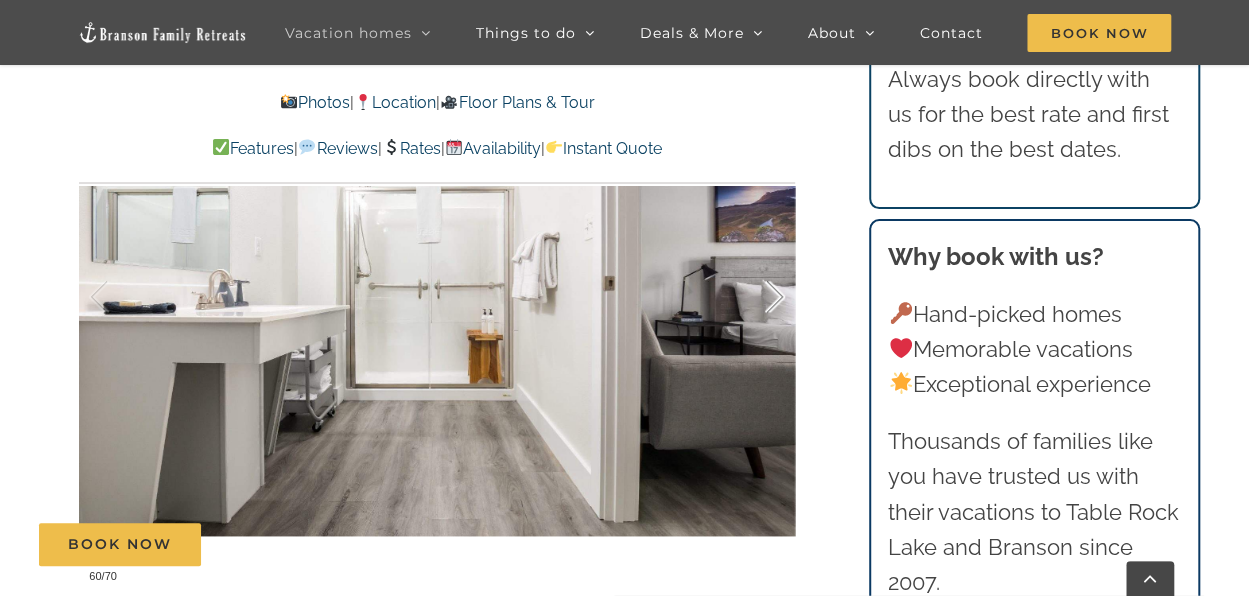 click at bounding box center (754, 297) 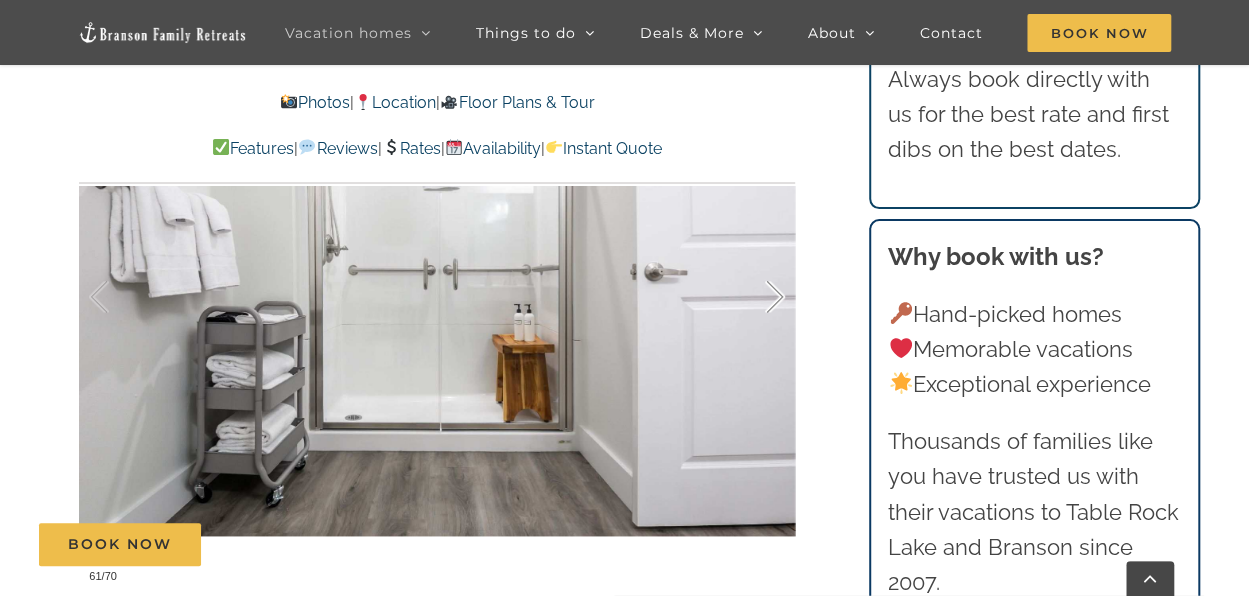 click at bounding box center [754, 297] 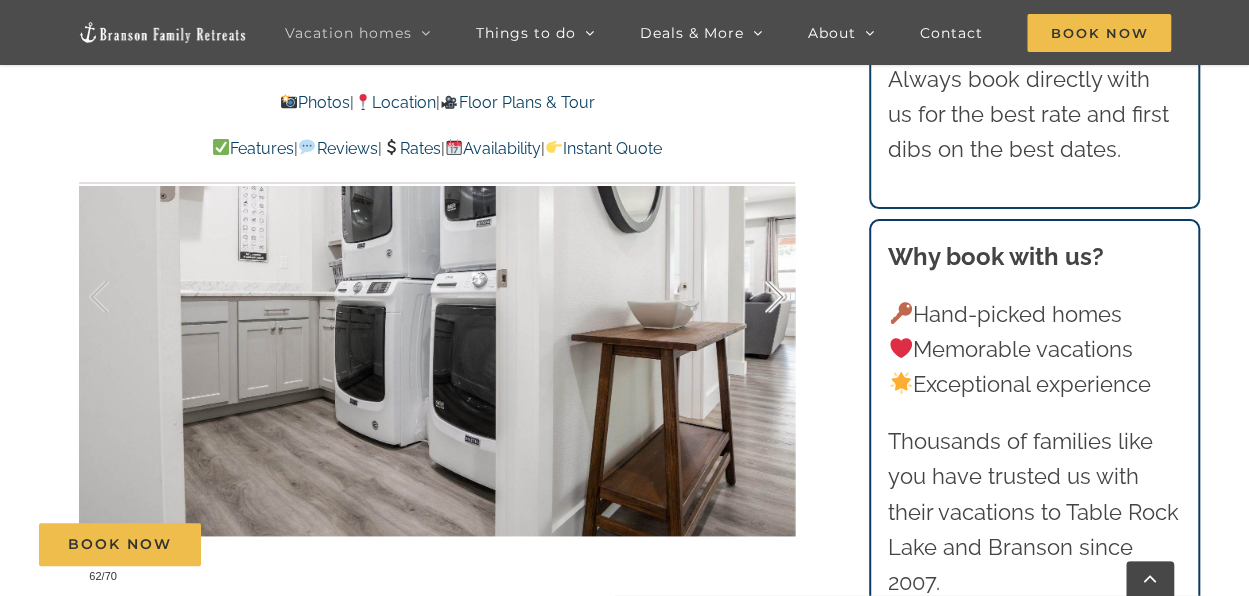 click at bounding box center [754, 297] 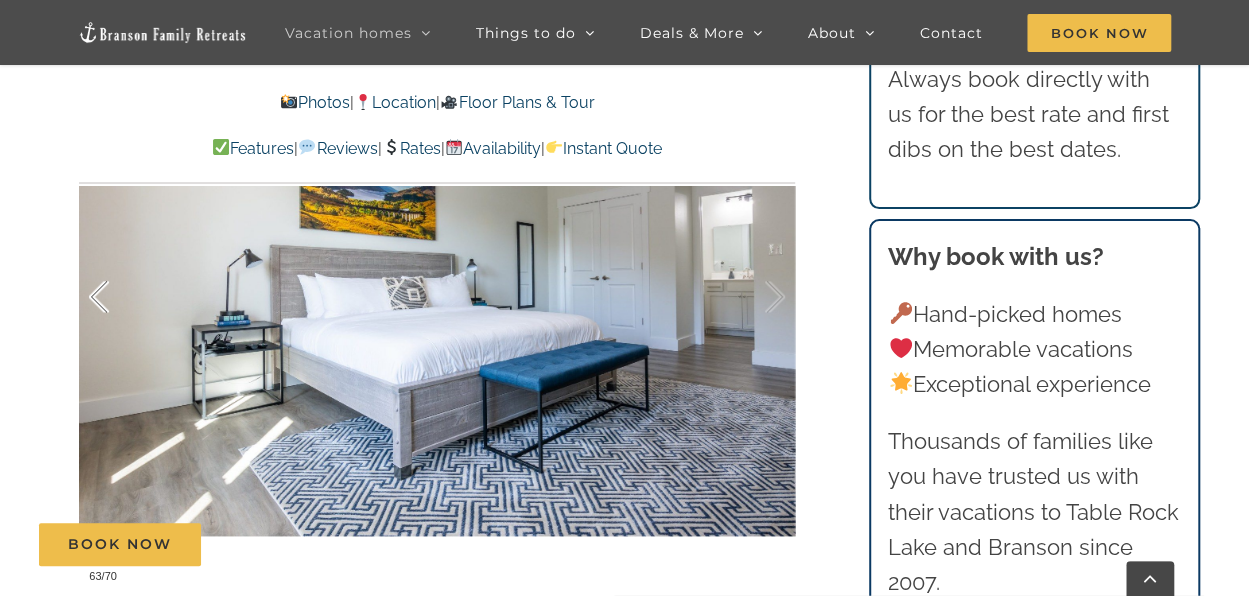 click at bounding box center [120, 297] 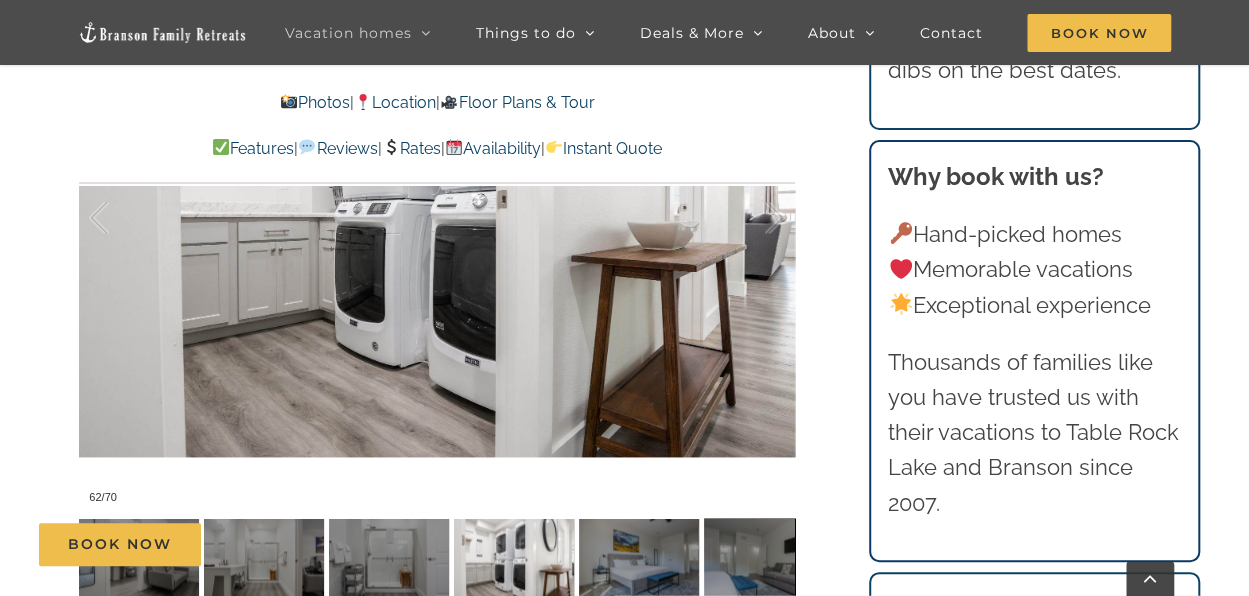 scroll, scrollTop: 1500, scrollLeft: 0, axis: vertical 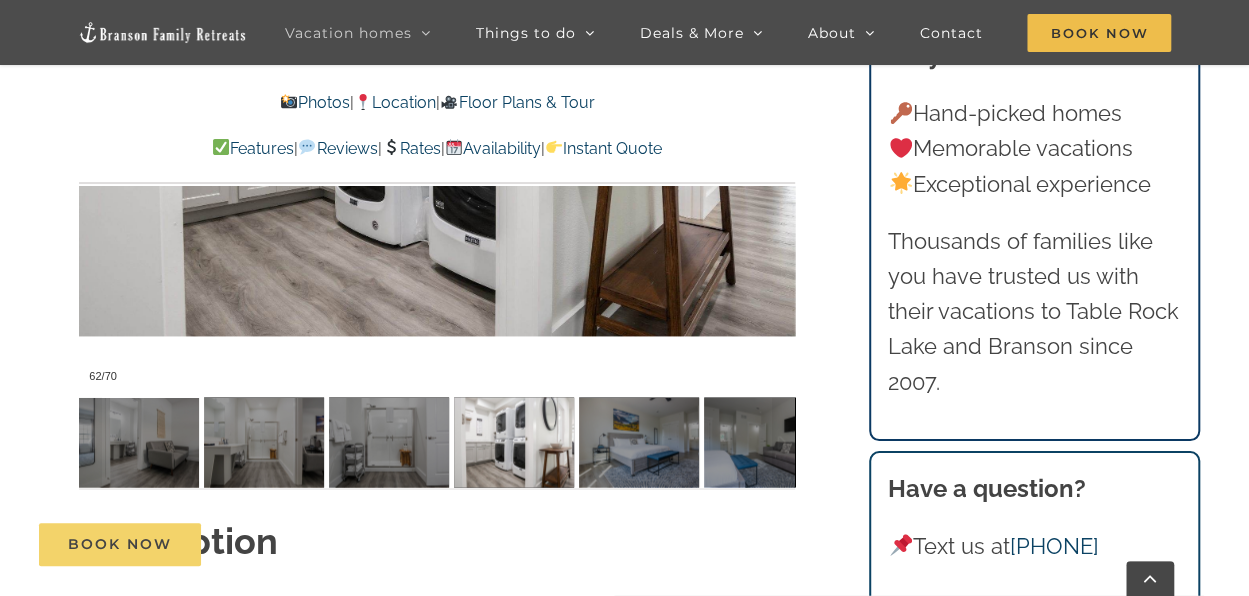 click on "Book Now" at bounding box center (120, 544) 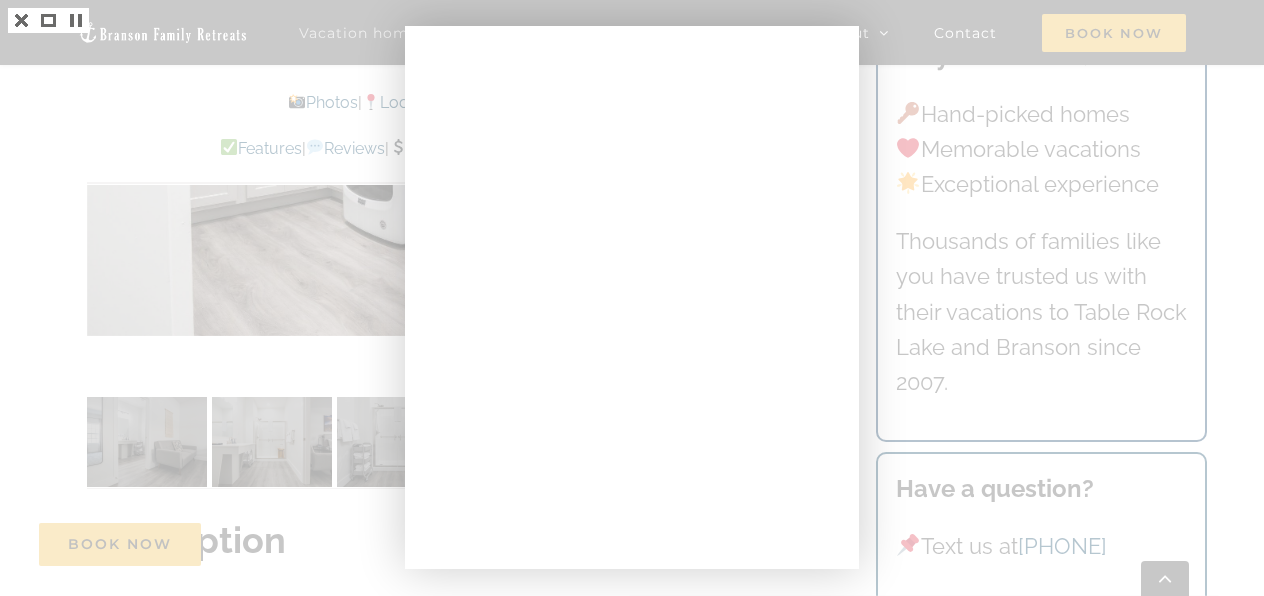 click at bounding box center [632, 298] 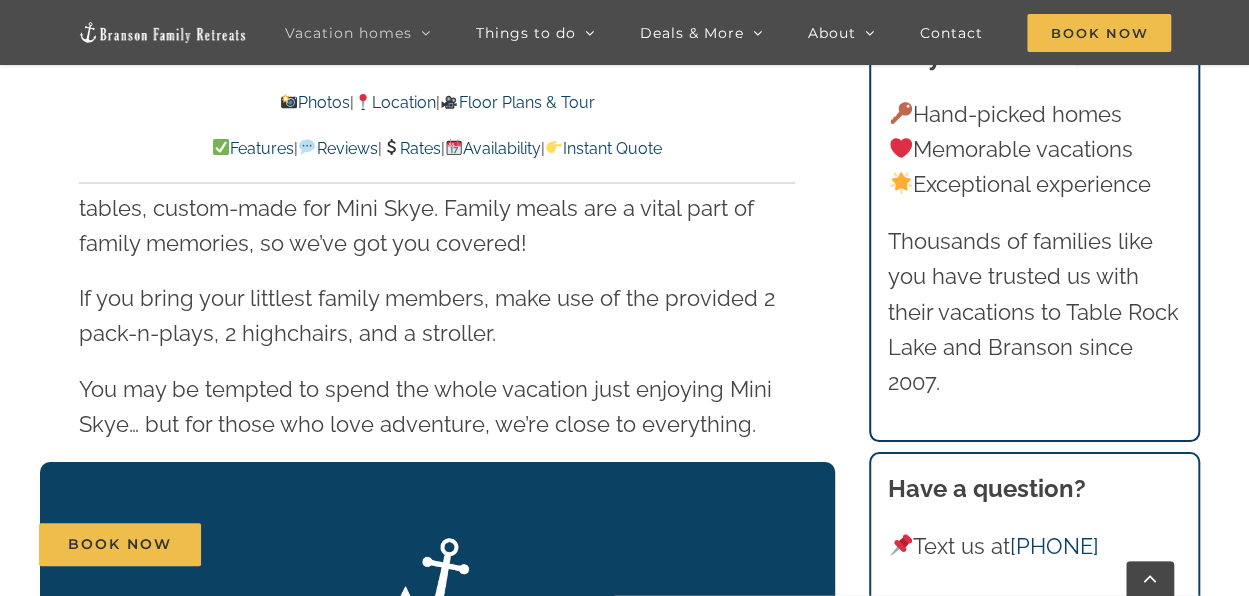 scroll, scrollTop: 3400, scrollLeft: 0, axis: vertical 